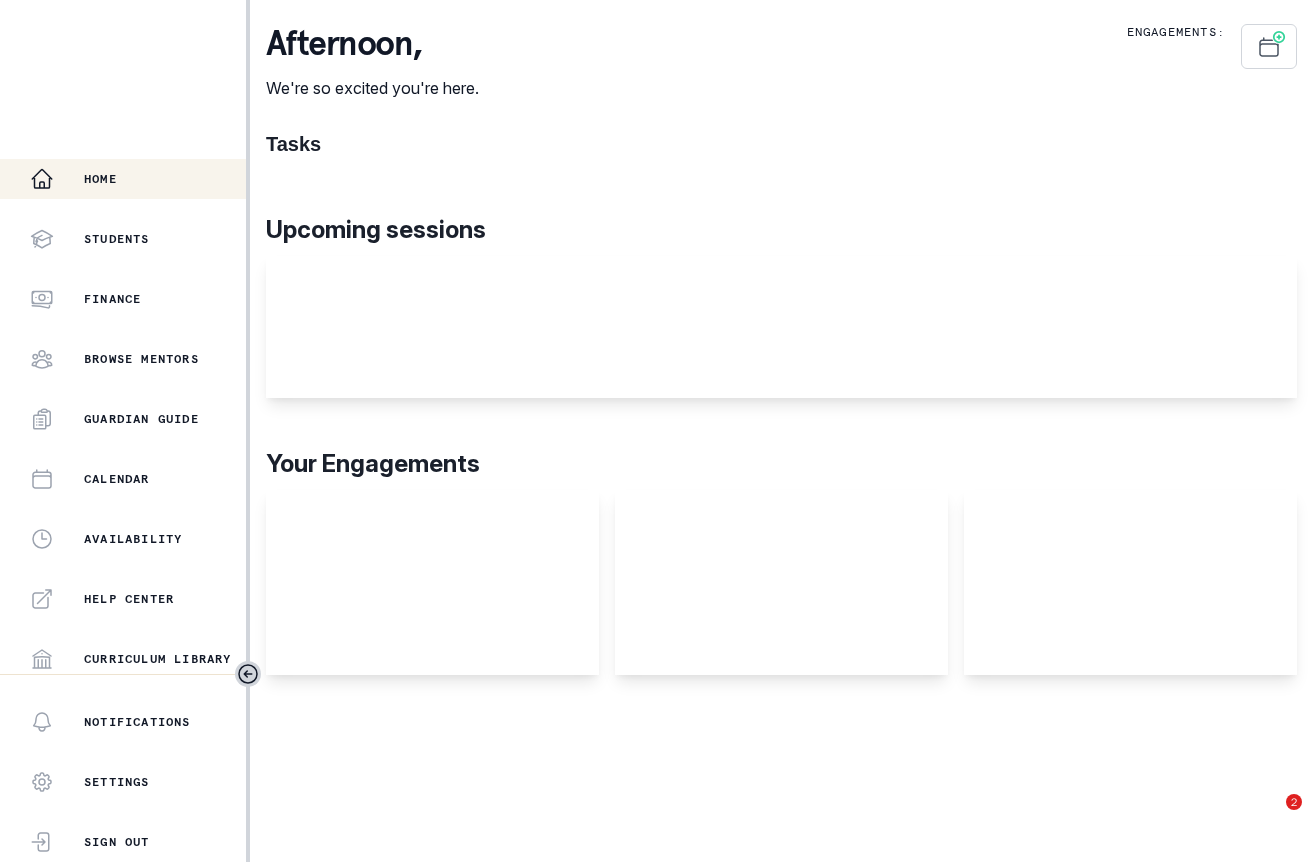 scroll, scrollTop: 0, scrollLeft: 0, axis: both 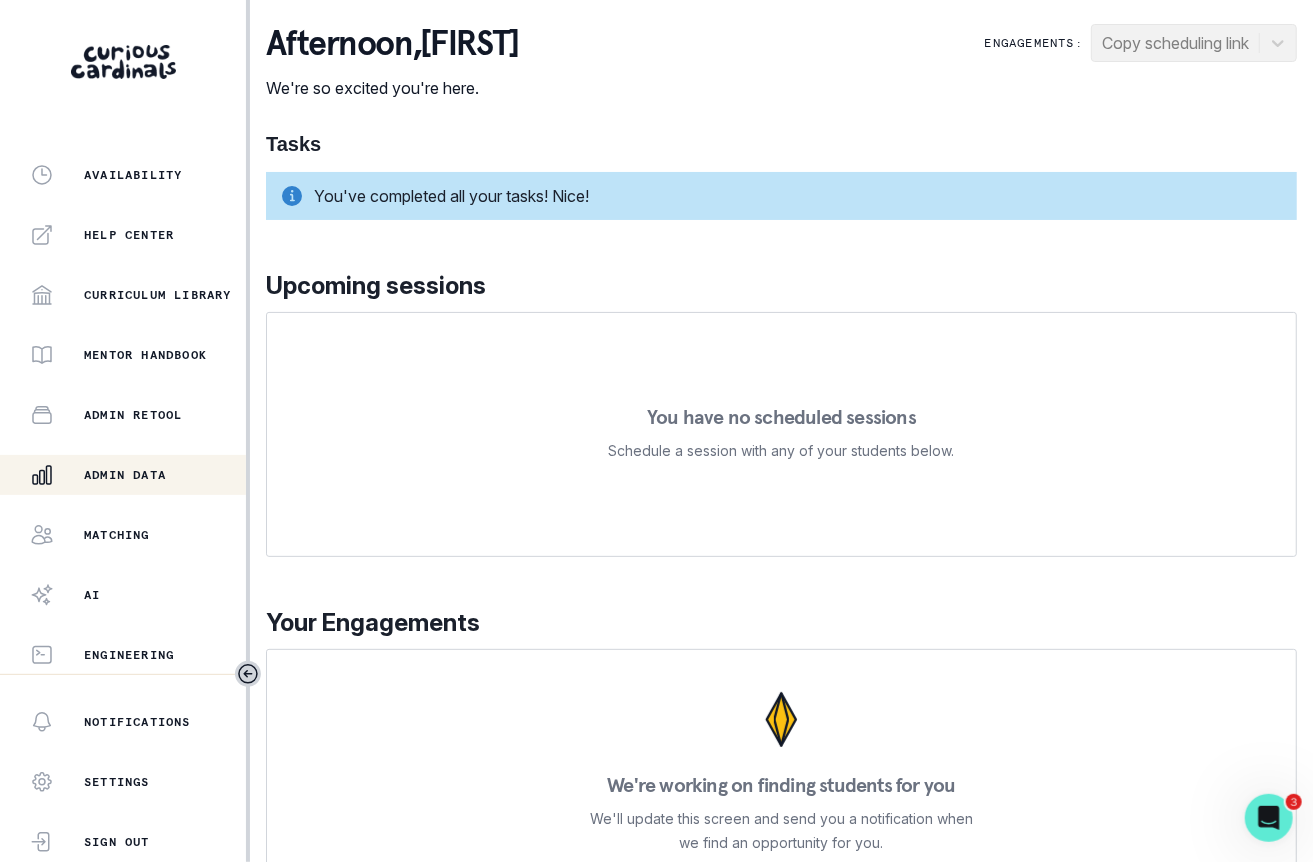 click on "Admin Data" at bounding box center [123, 475] 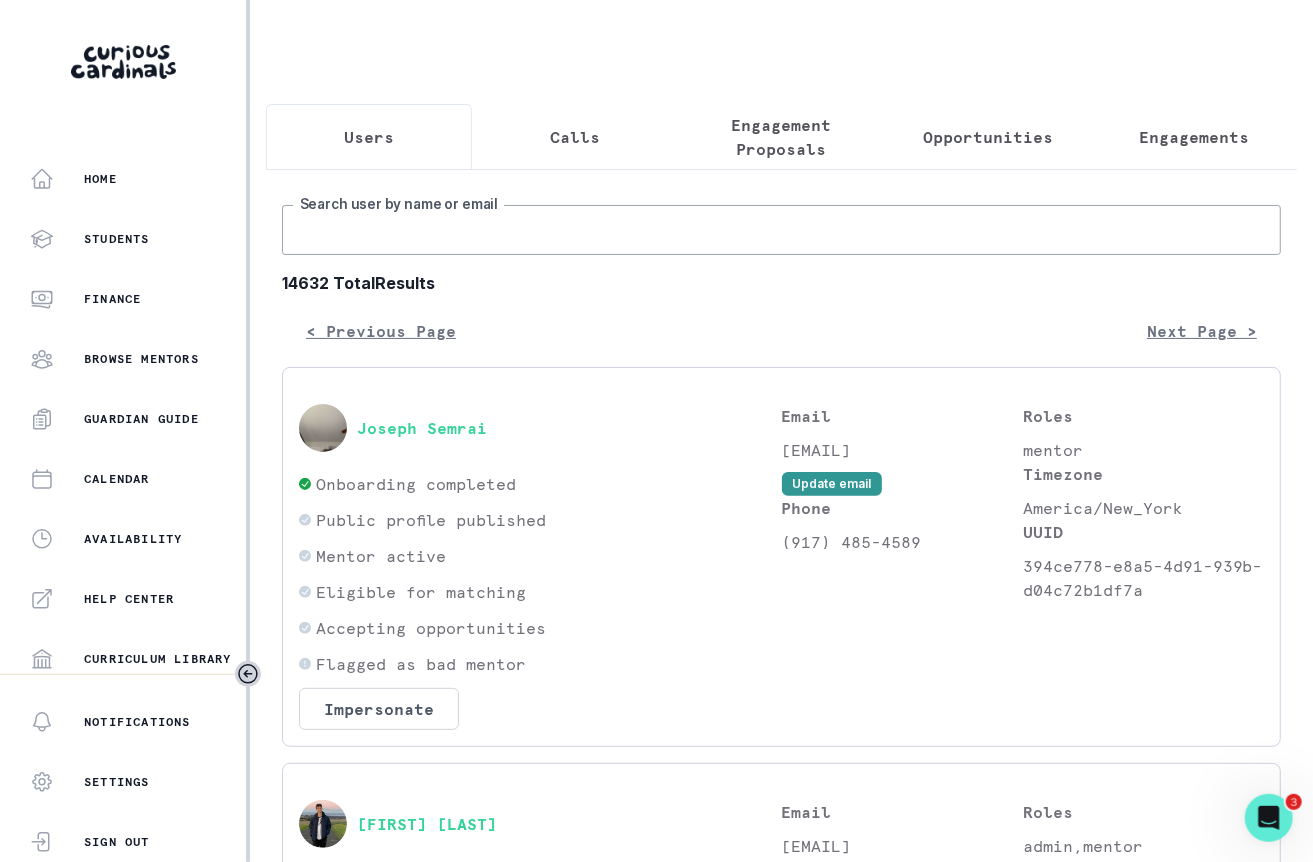 click on "Search user by name or email" at bounding box center (781, 230) 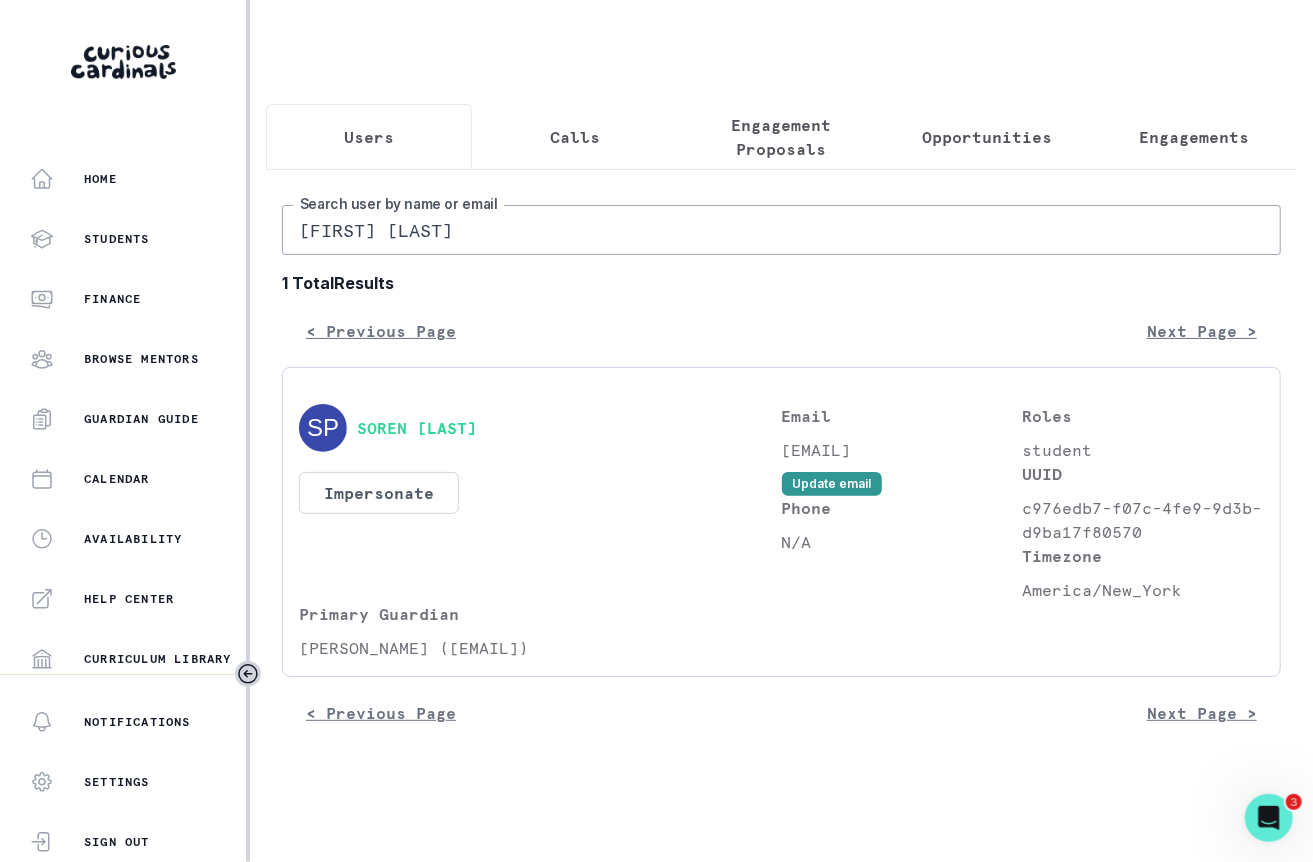 click on "[FIRST] [LAST]" at bounding box center (781, 230) 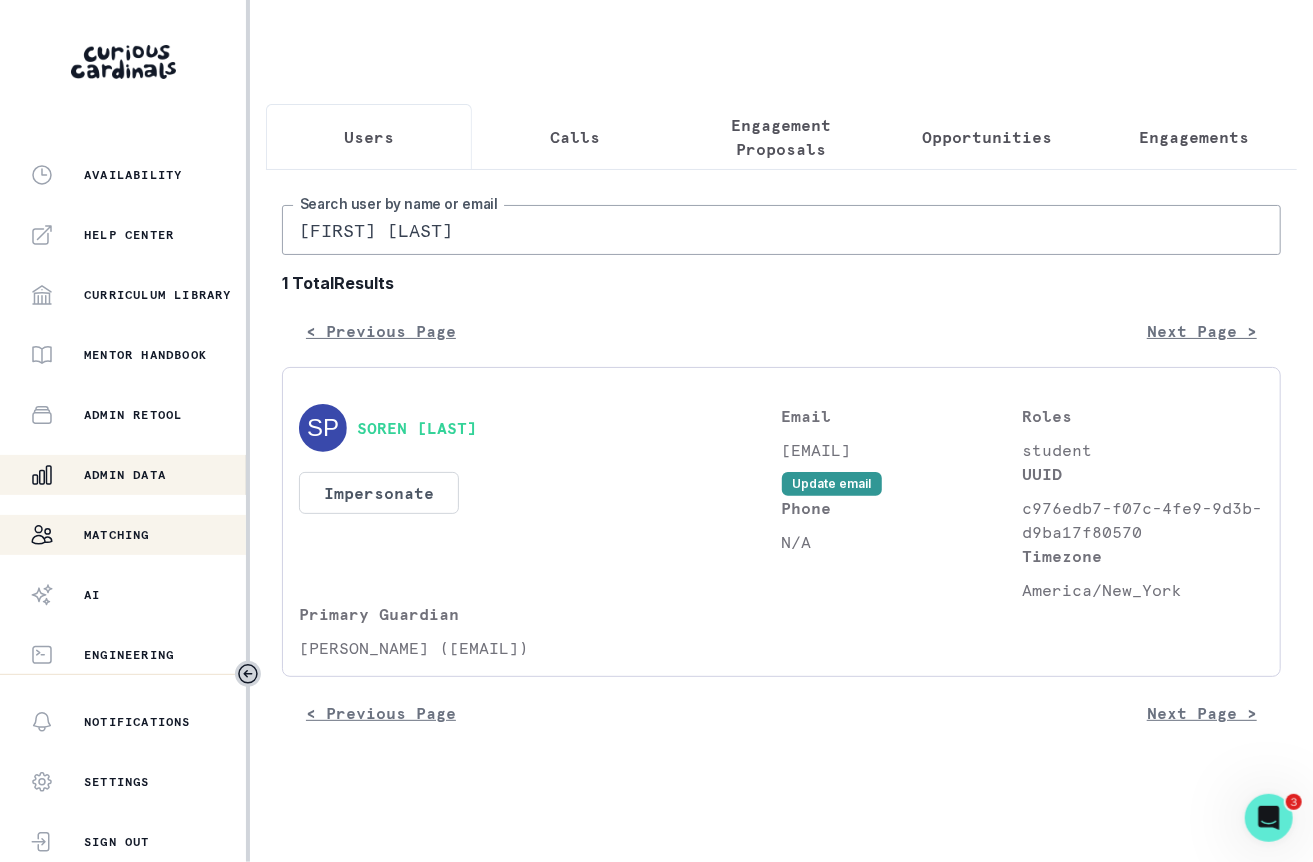 click on "Matching" at bounding box center (138, 535) 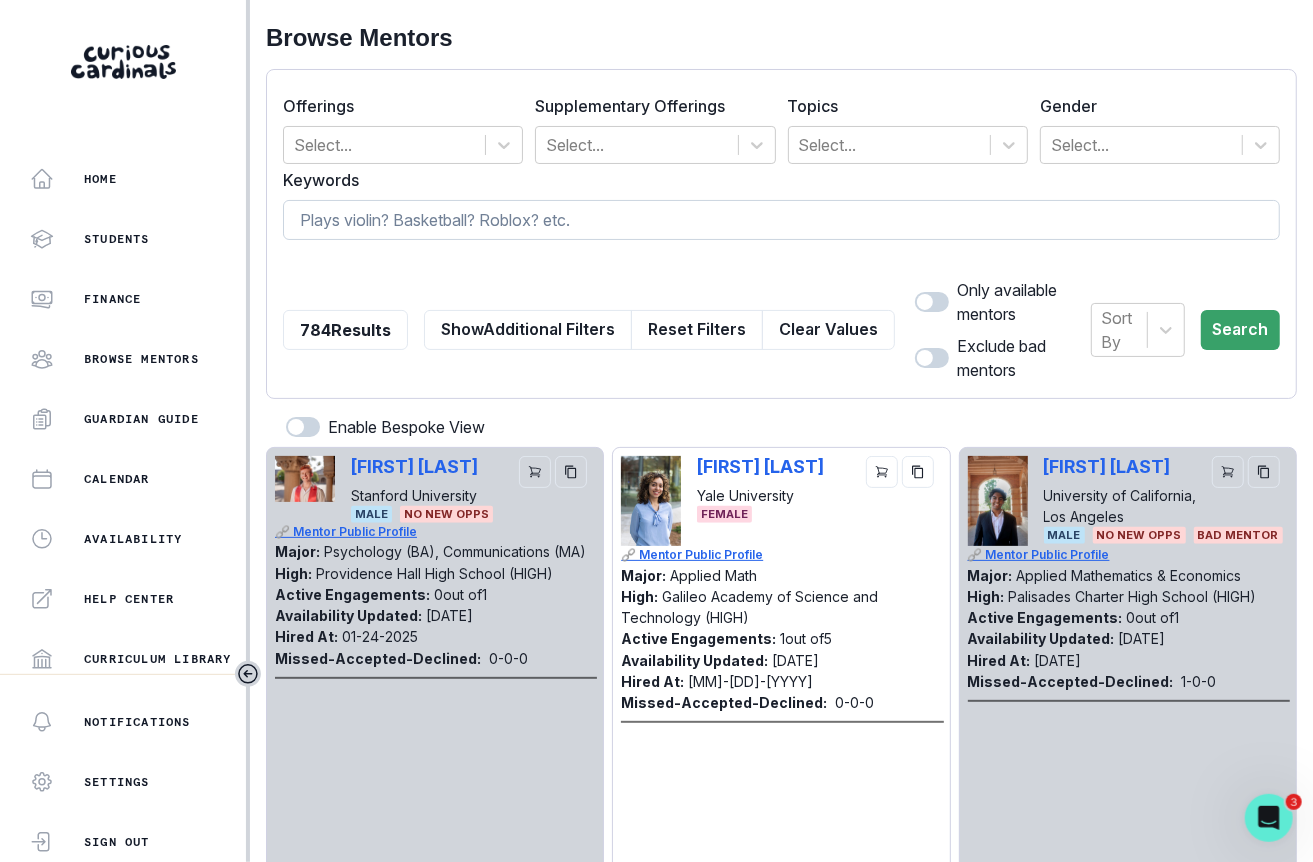 click at bounding box center (781, 220) 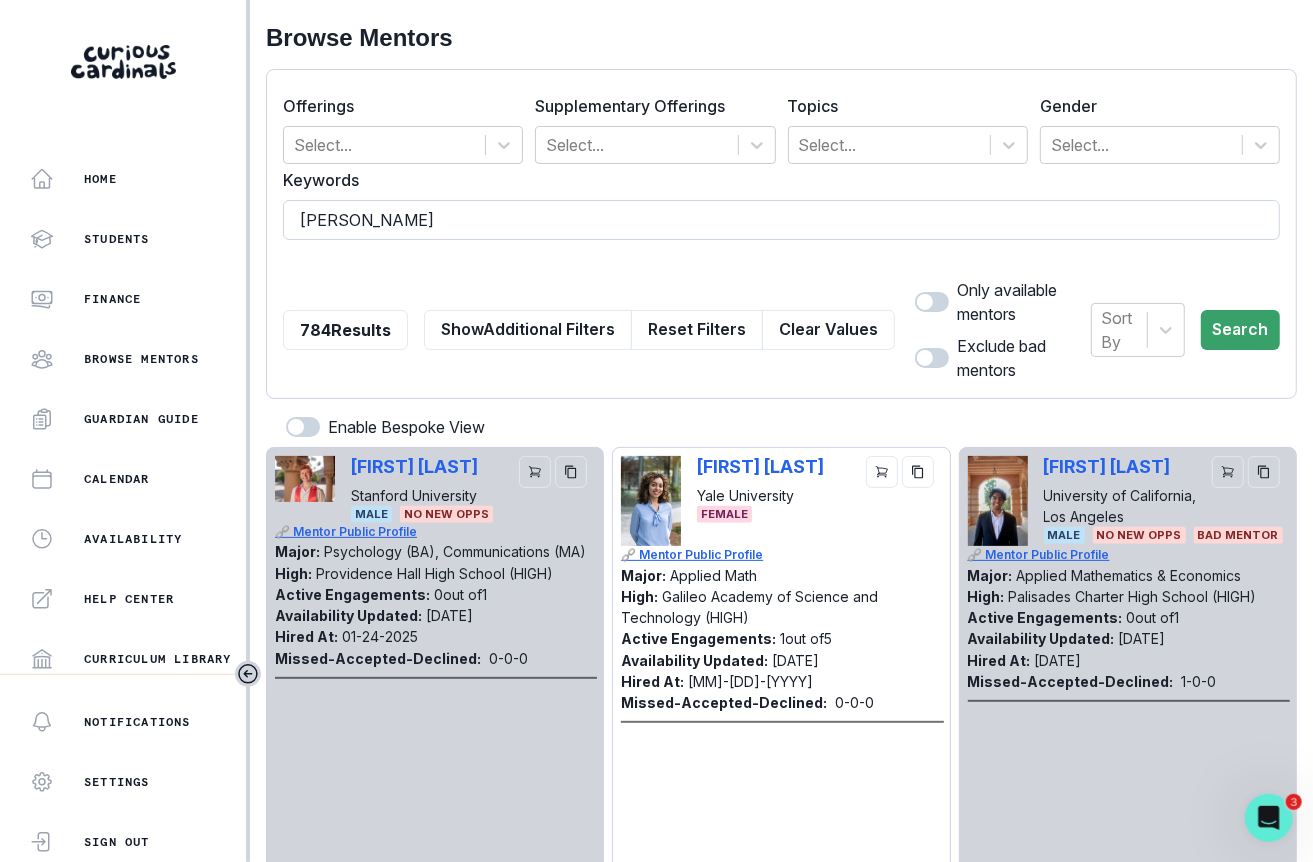 type on "[PERSON_NAME]" 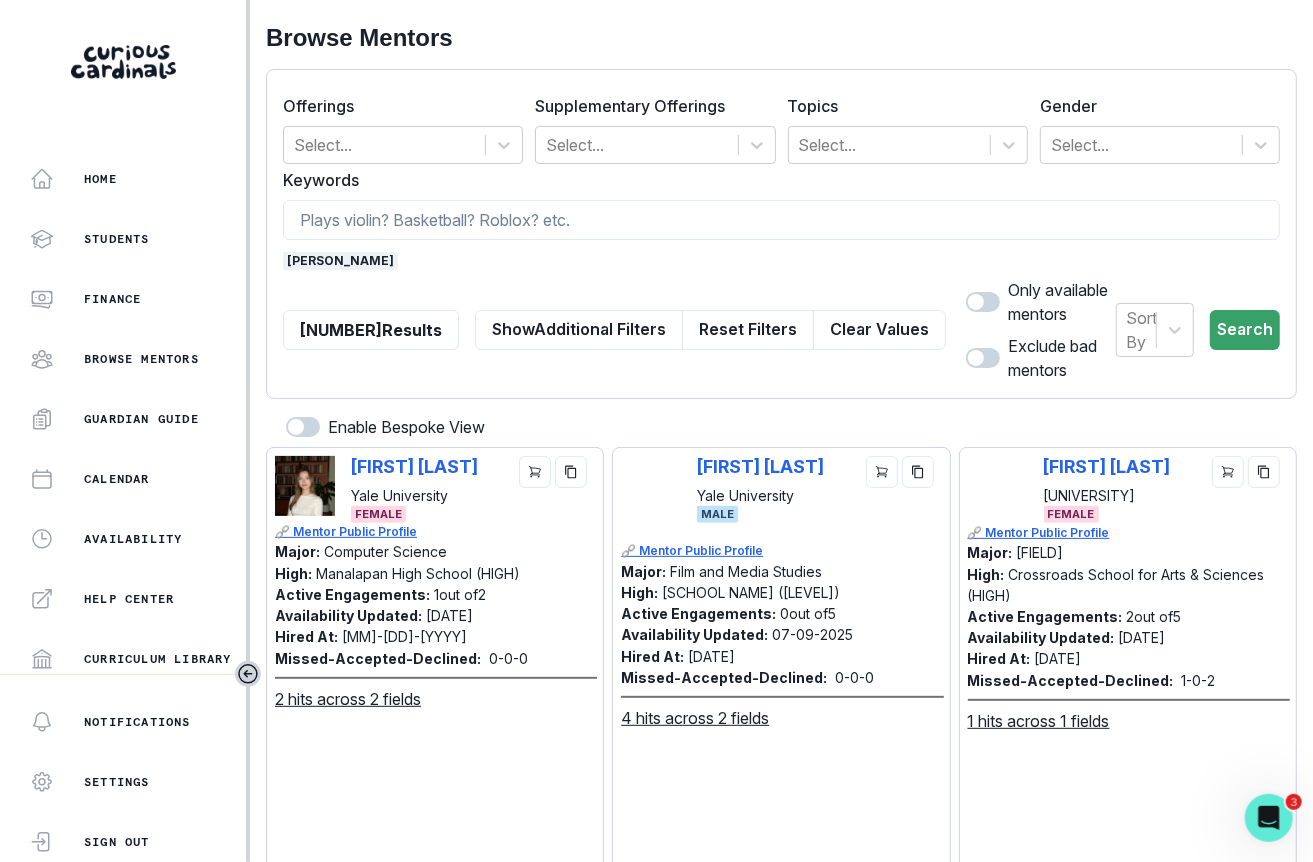 scroll, scrollTop: 0, scrollLeft: 0, axis: both 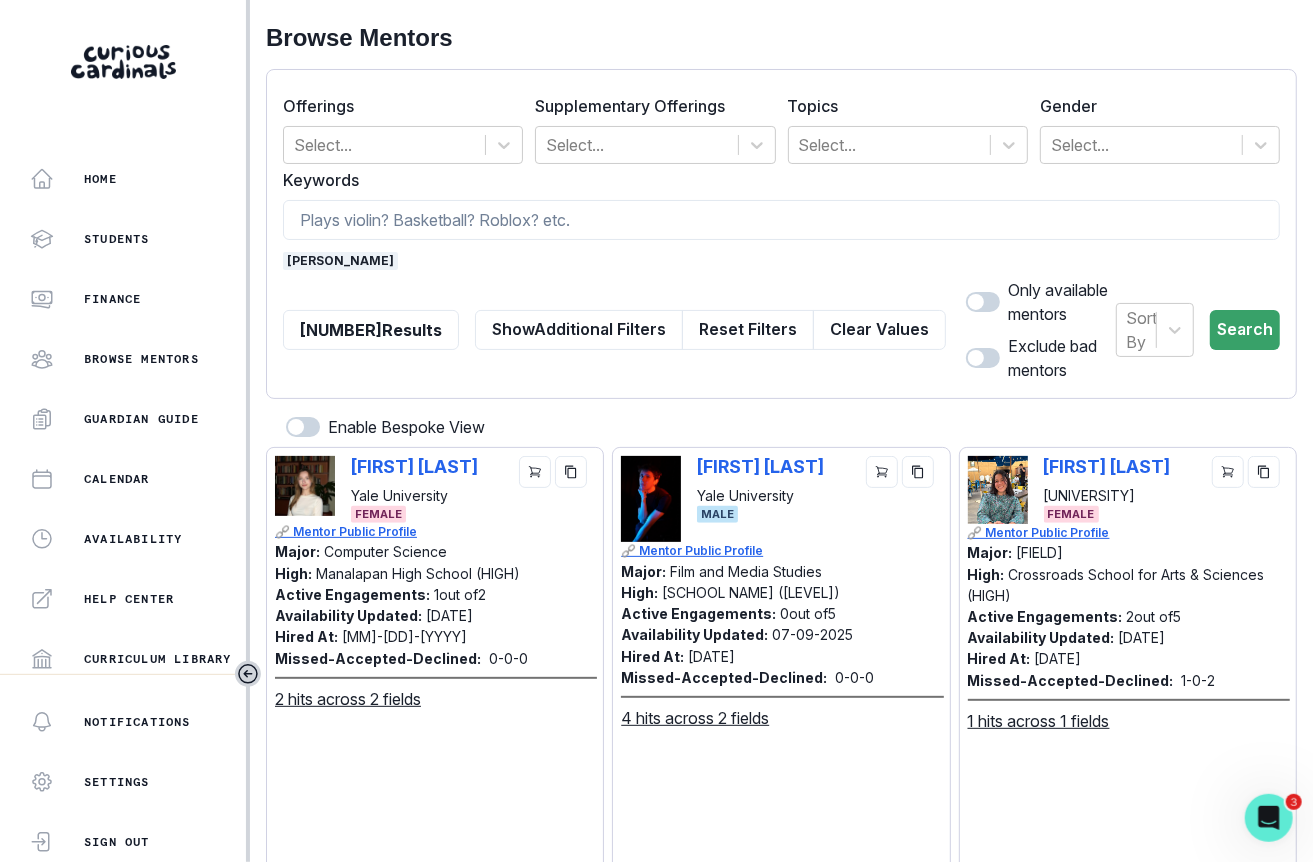 click on "[PERSON_NAME]" at bounding box center (340, 261) 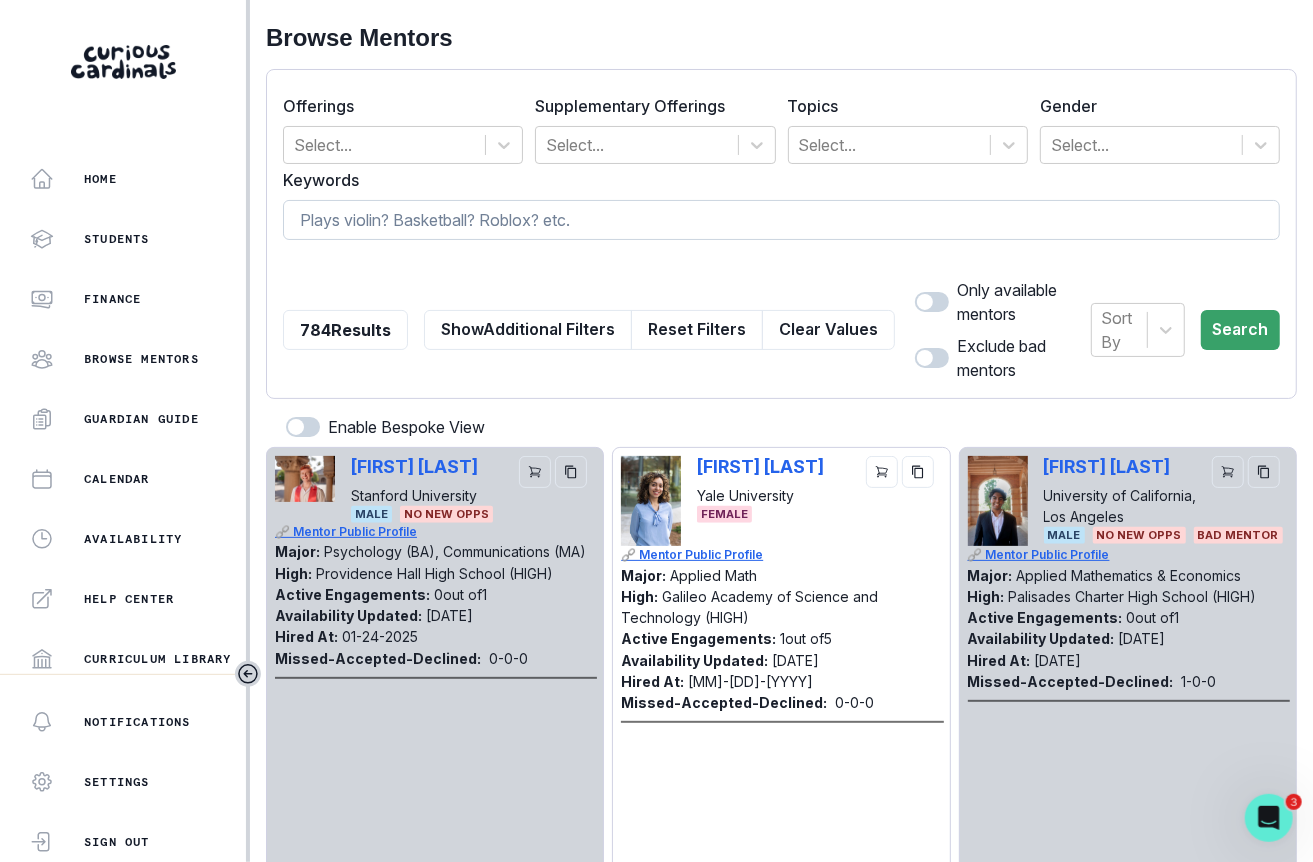 click at bounding box center (781, 220) 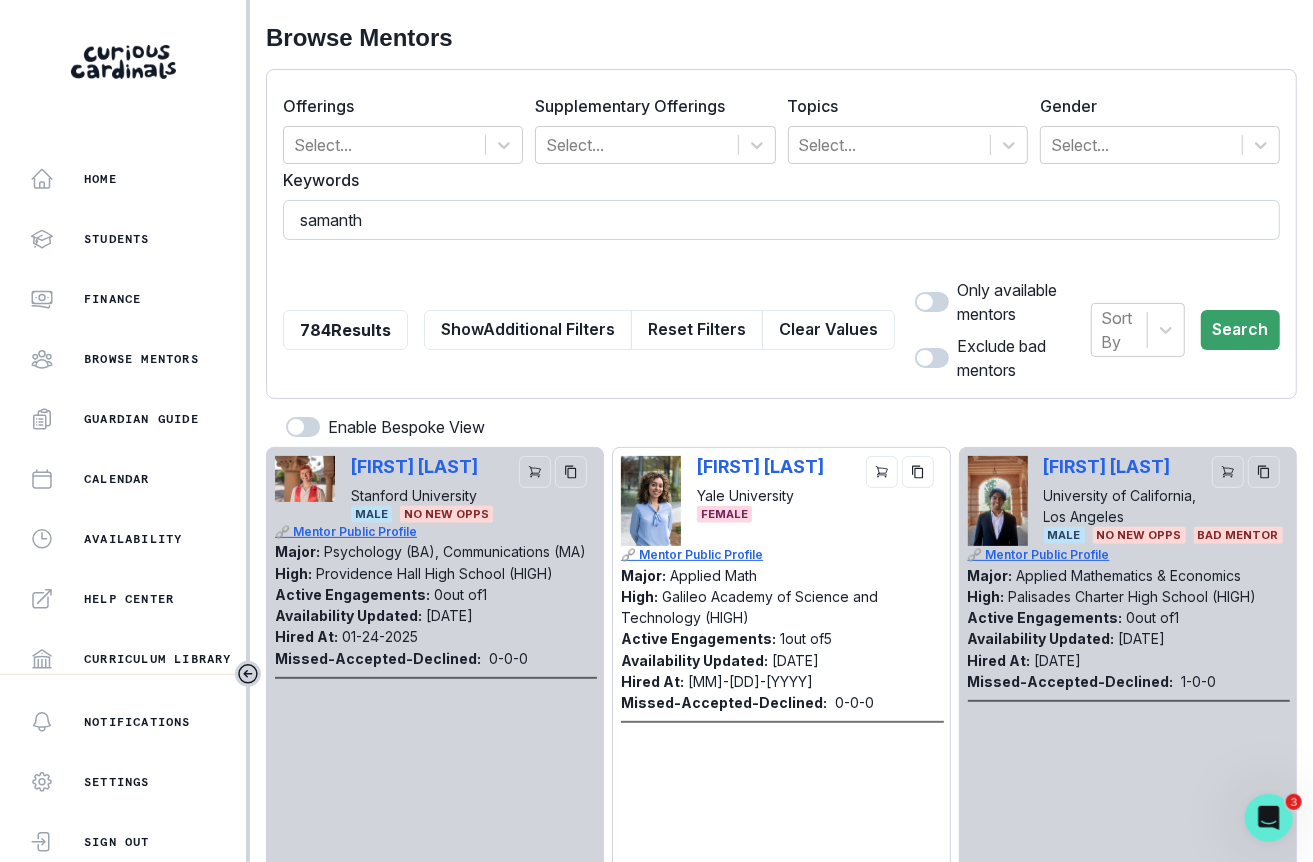 type on "[FIRST]" 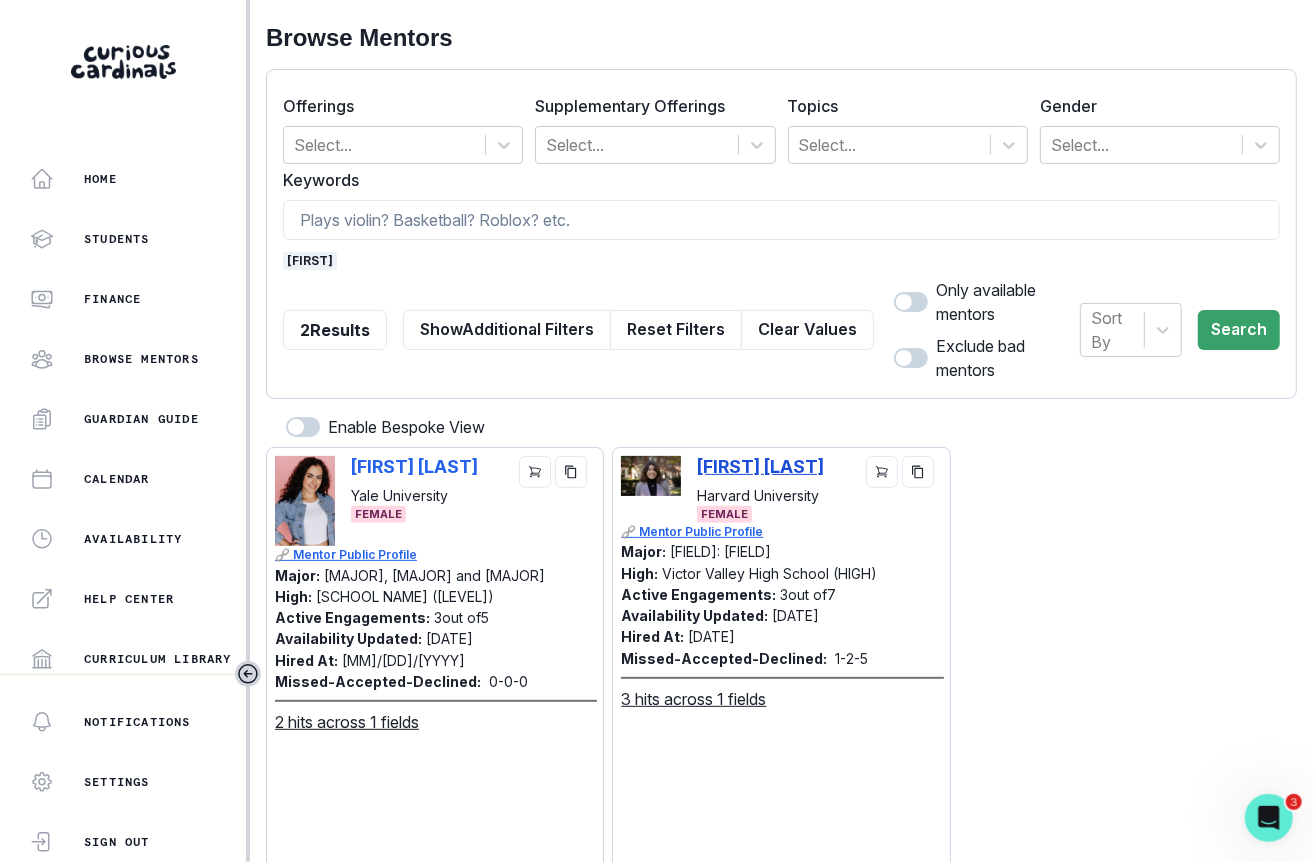 click on "[FIRST] [LAST]" at bounding box center (760, 466) 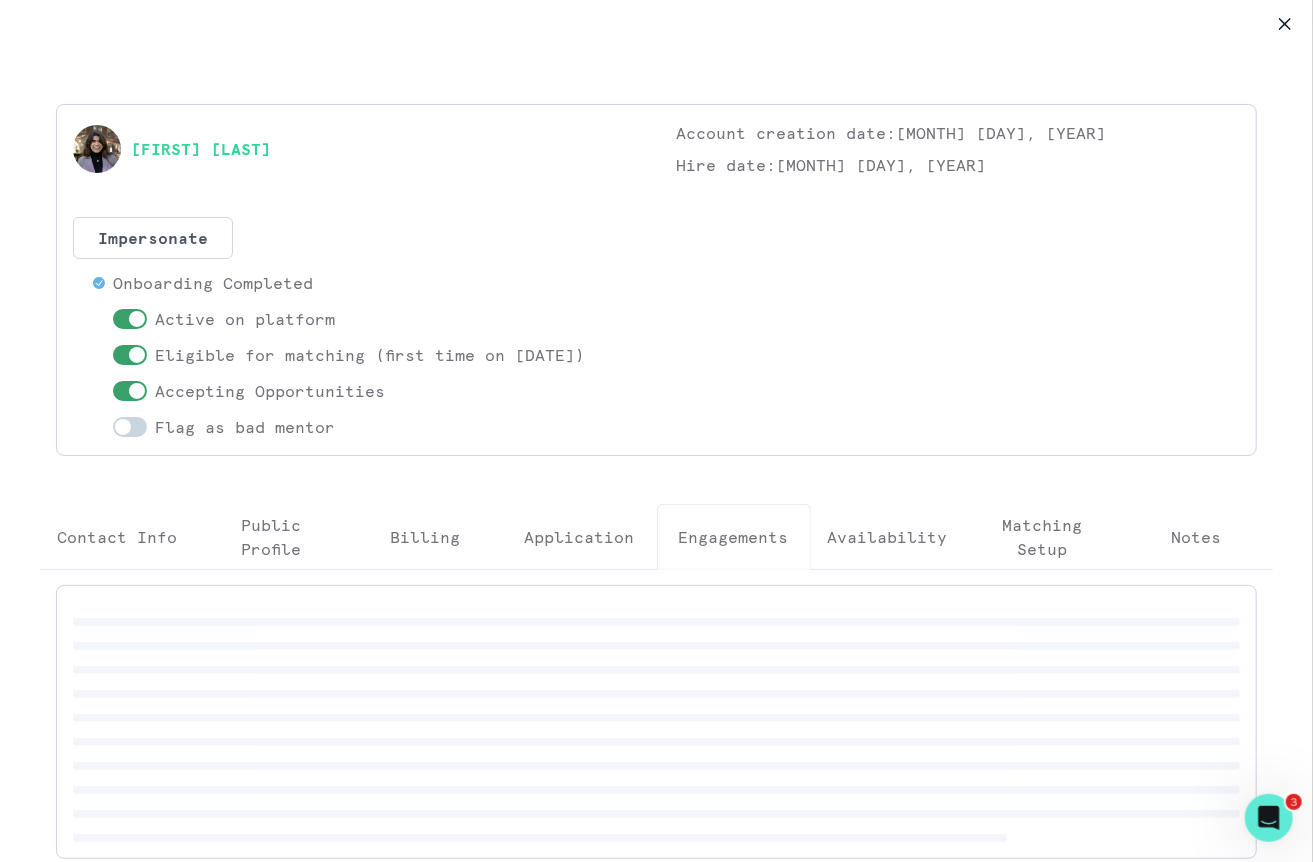 click on "Engagements" at bounding box center (734, 537) 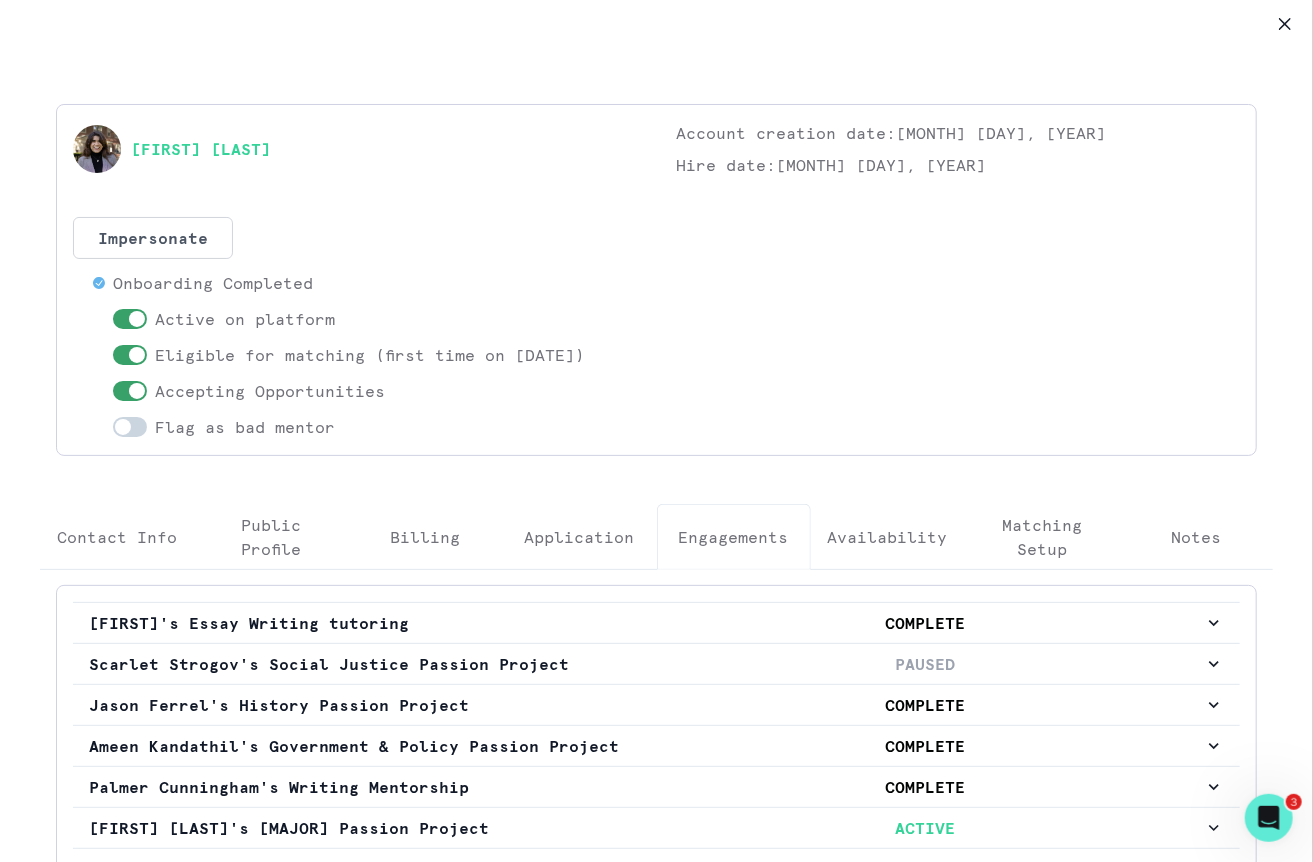 scroll, scrollTop: 196, scrollLeft: 0, axis: vertical 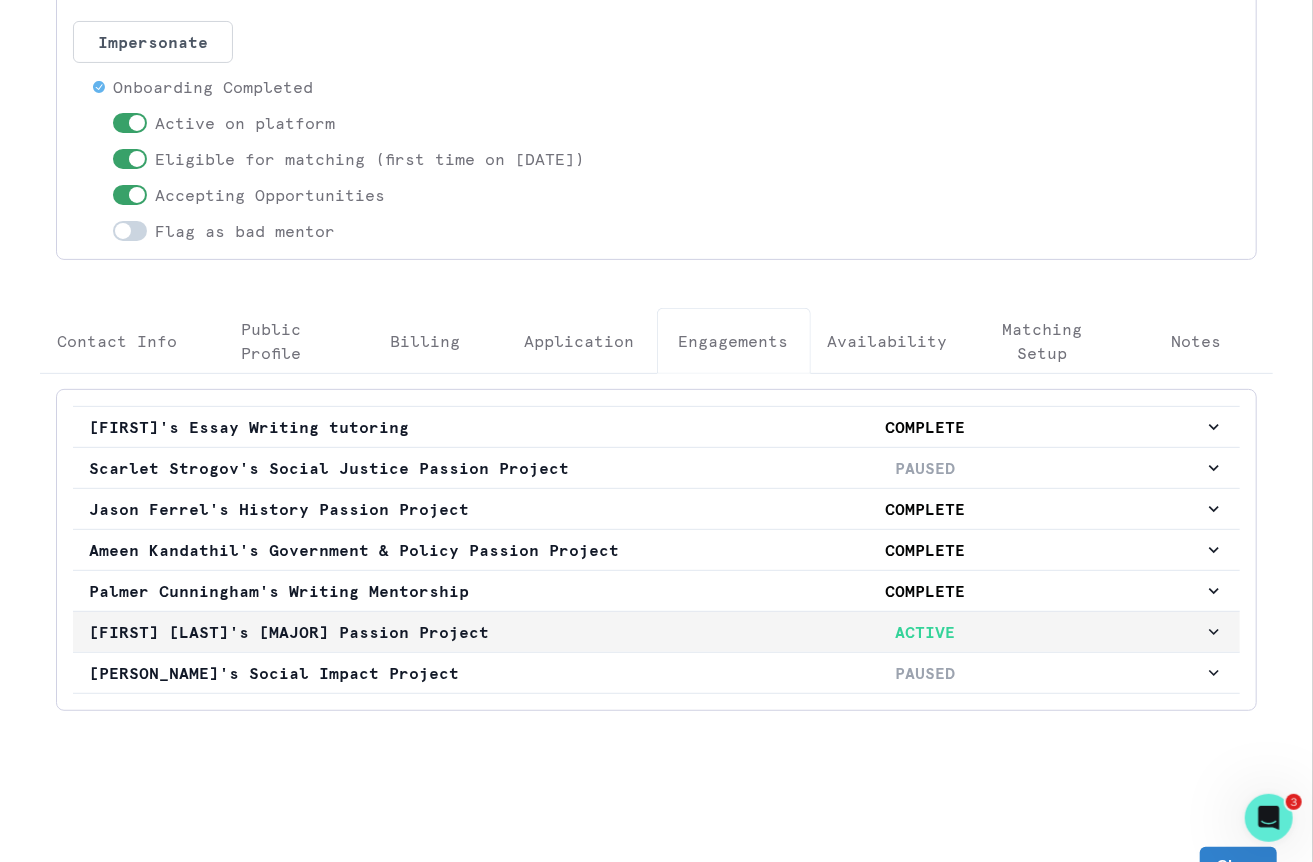 click on "ACTIVE" at bounding box center (926, 632) 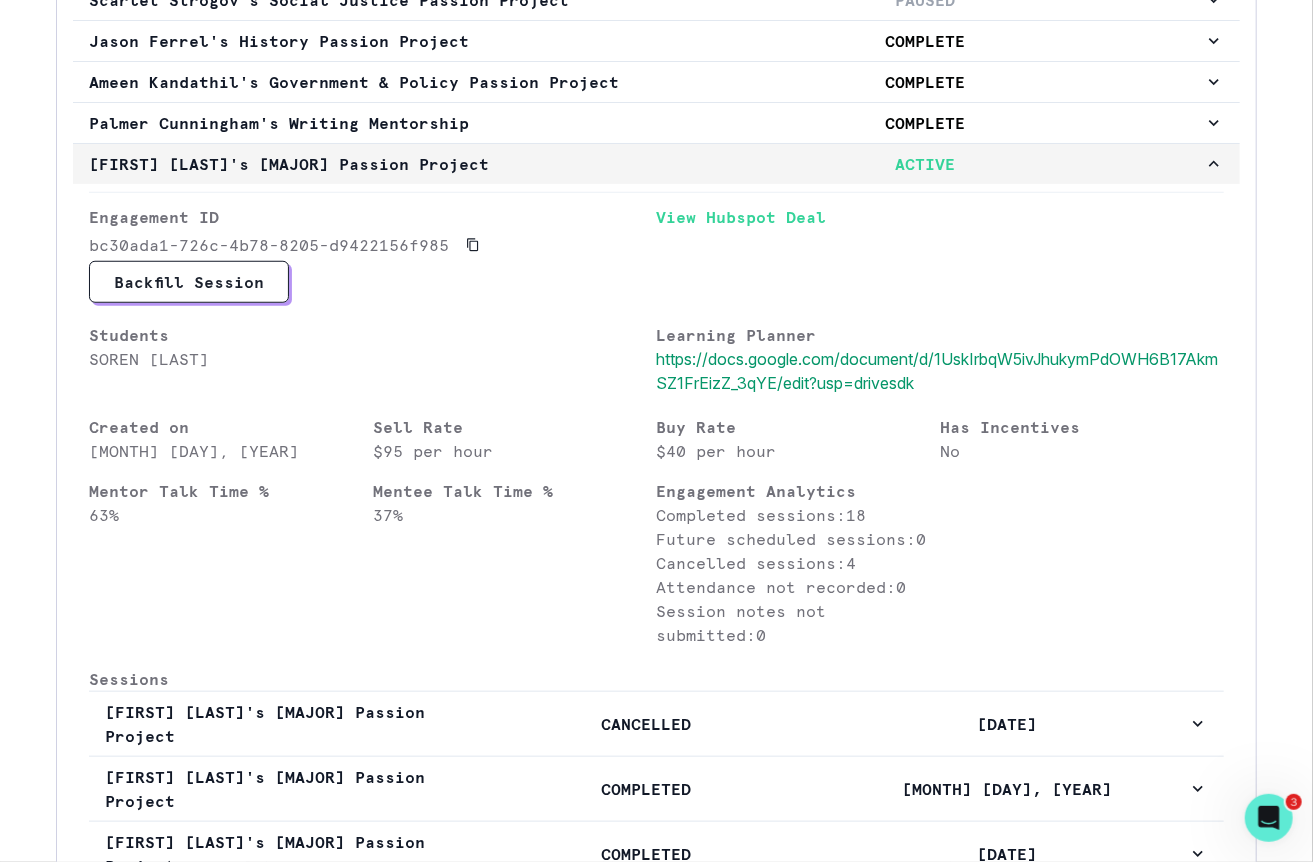 scroll, scrollTop: 996, scrollLeft: 0, axis: vertical 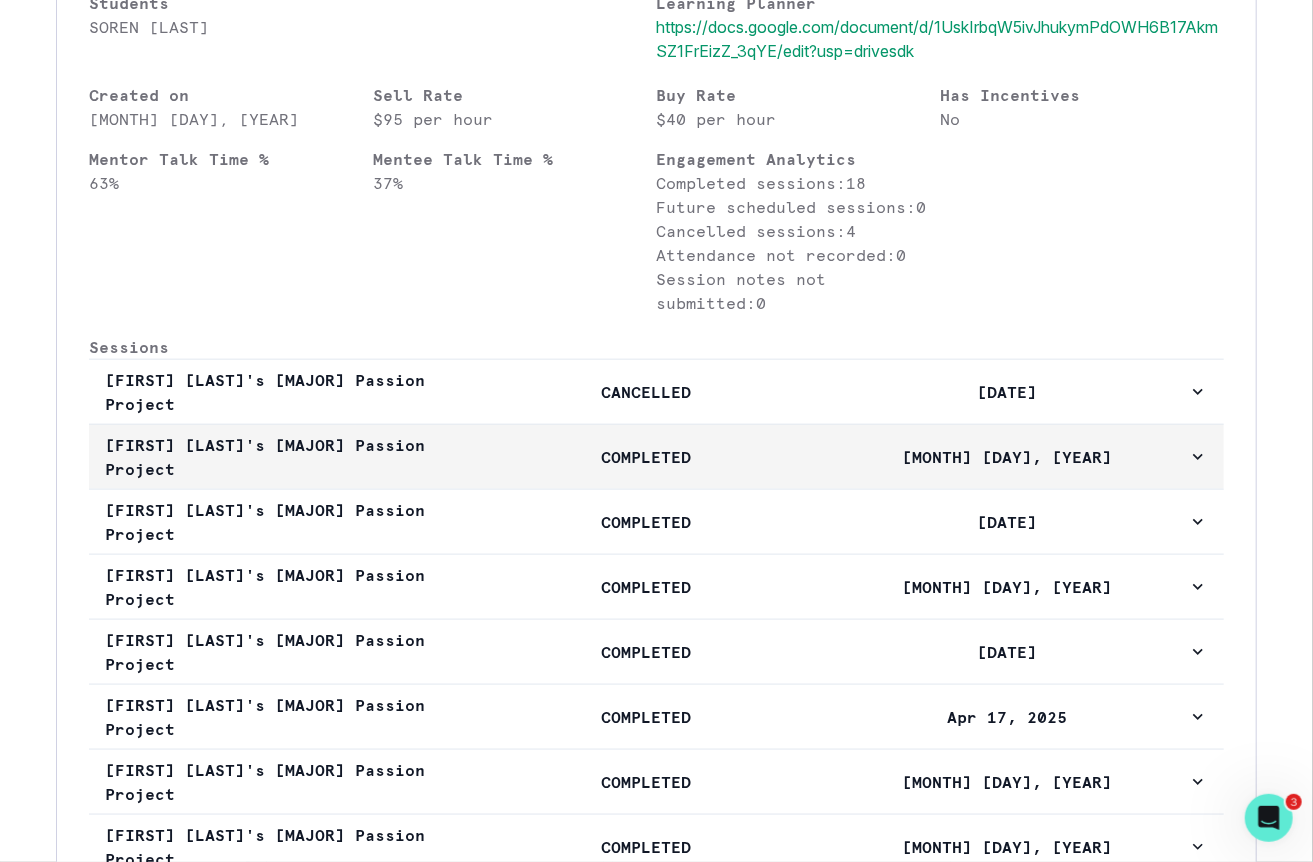 click on "COMPLETED" at bounding box center (646, 457) 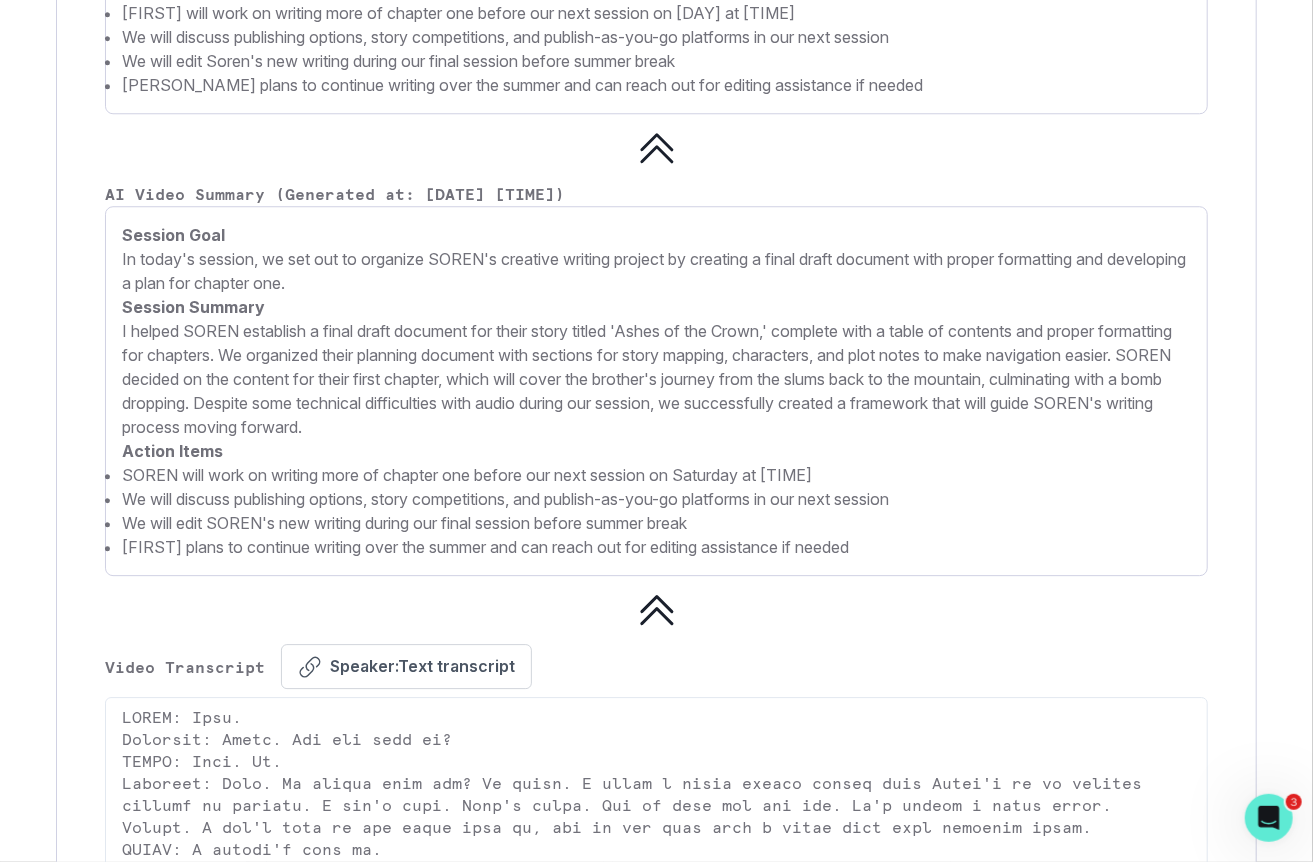 scroll, scrollTop: 2976, scrollLeft: 0, axis: vertical 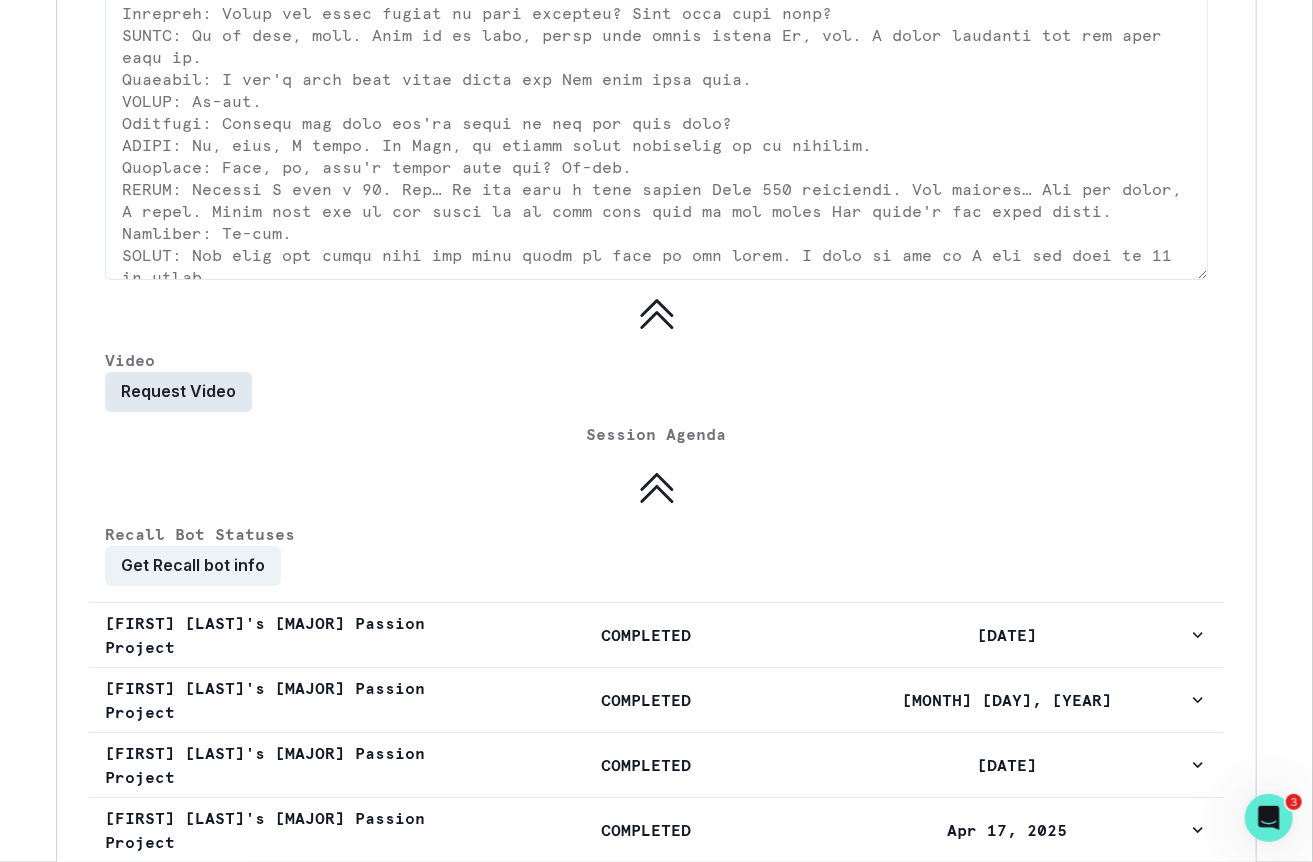 click on "Request Video" at bounding box center [178, 392] 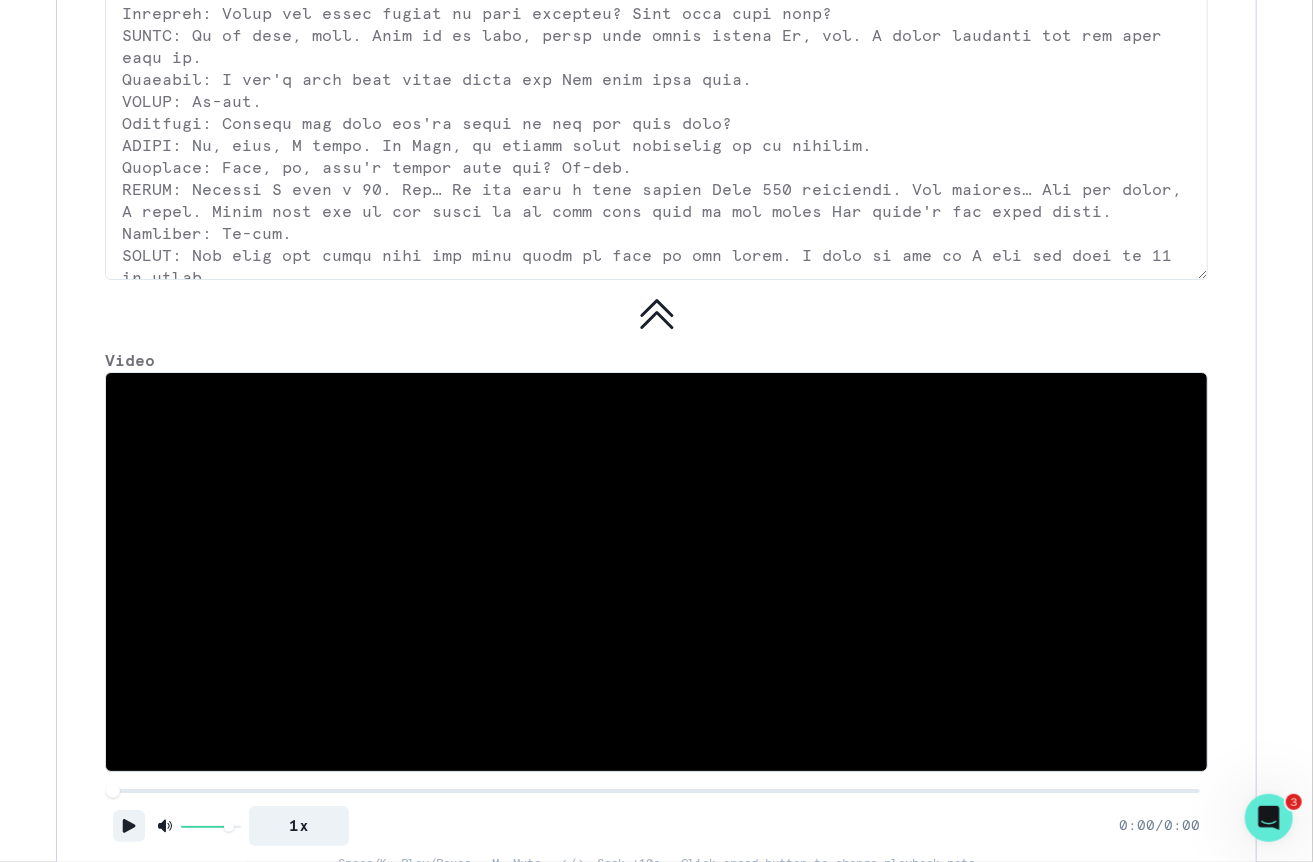 click 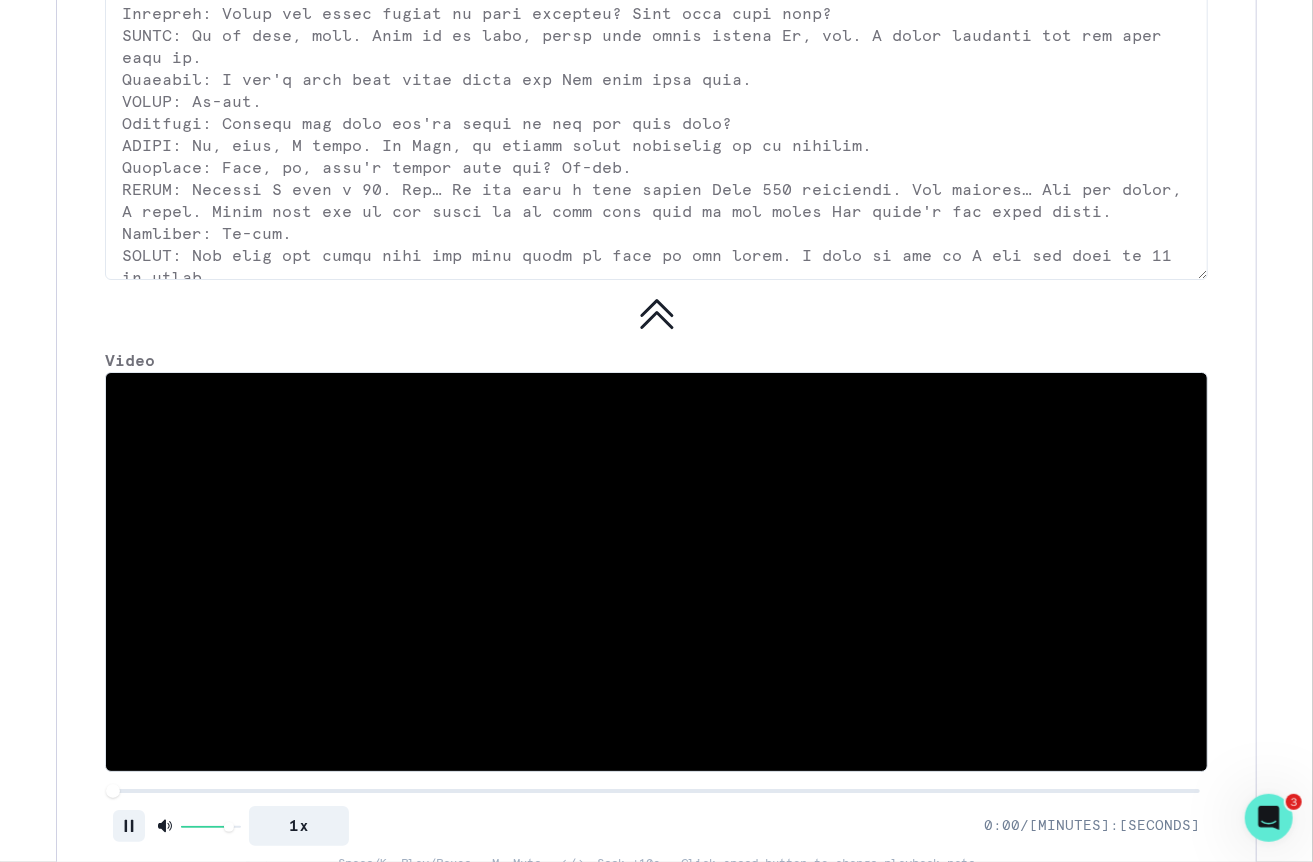 click at bounding box center [656, 791] 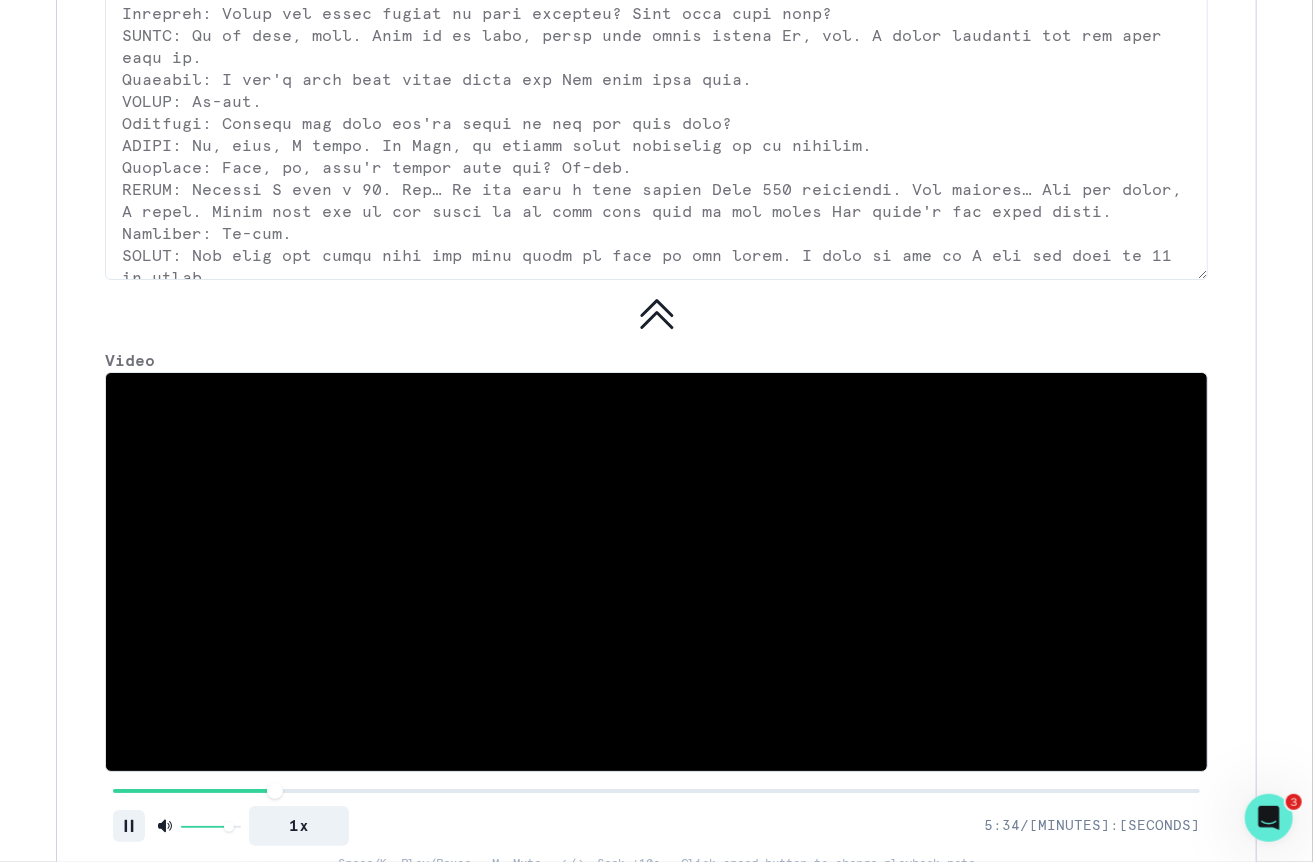 click at bounding box center (656, 791) 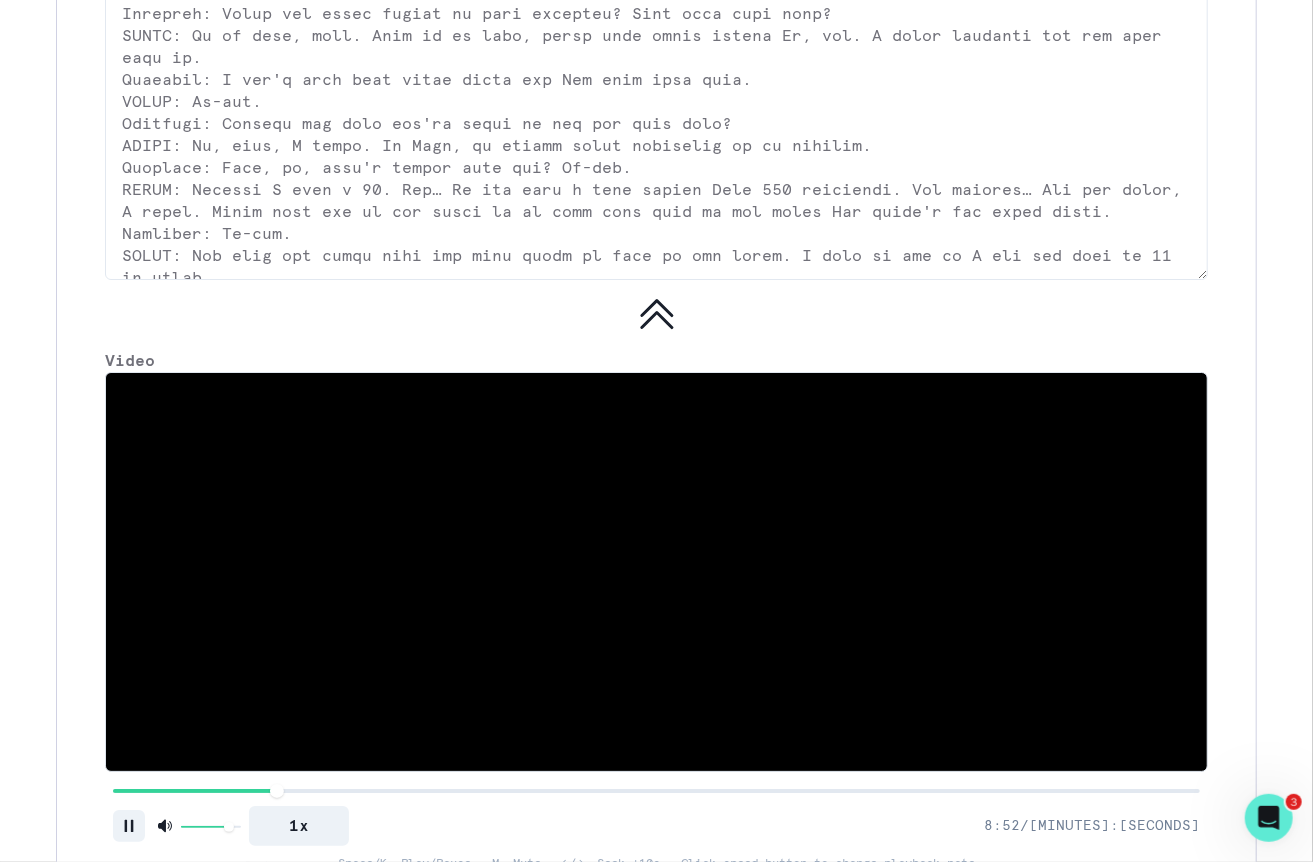 click at bounding box center [656, 572] 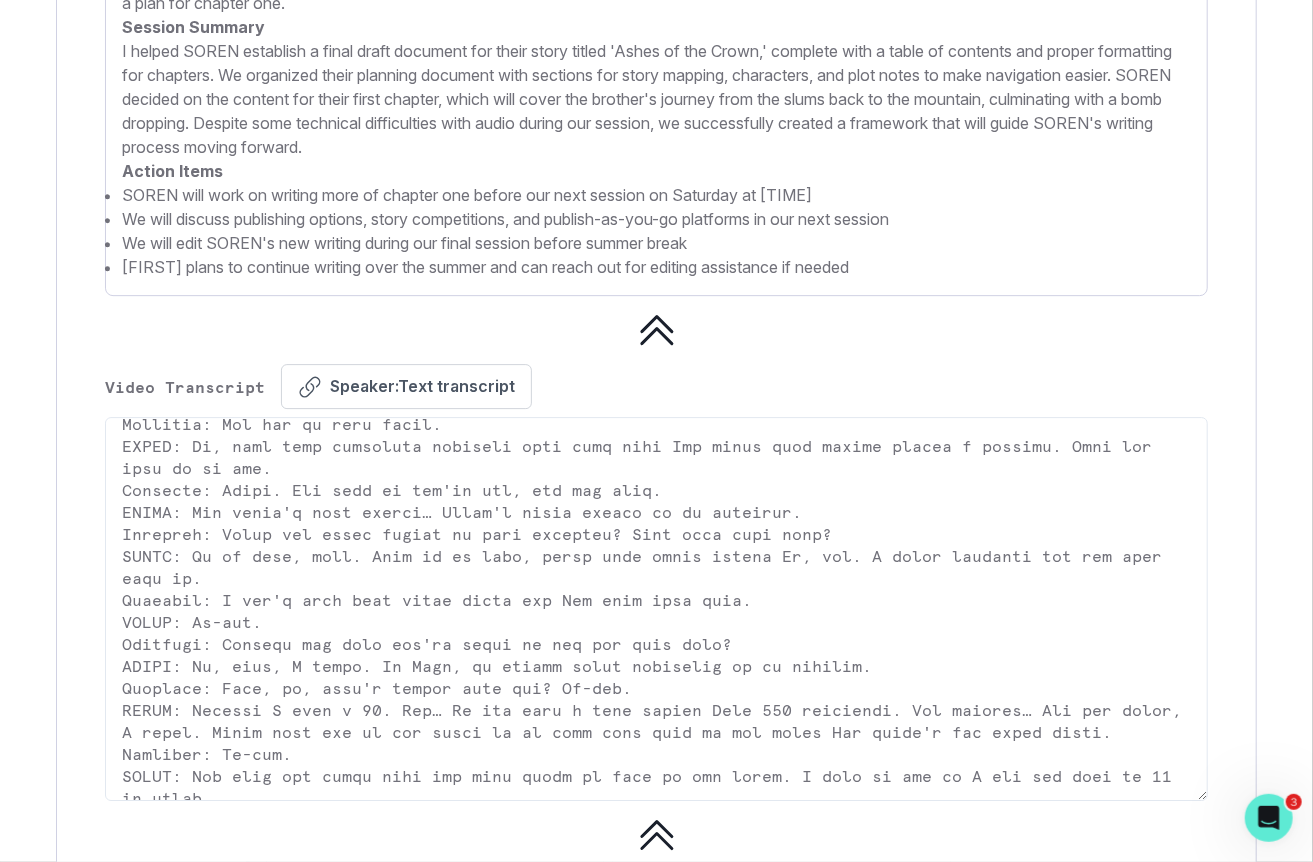 scroll, scrollTop: 2981, scrollLeft: 0, axis: vertical 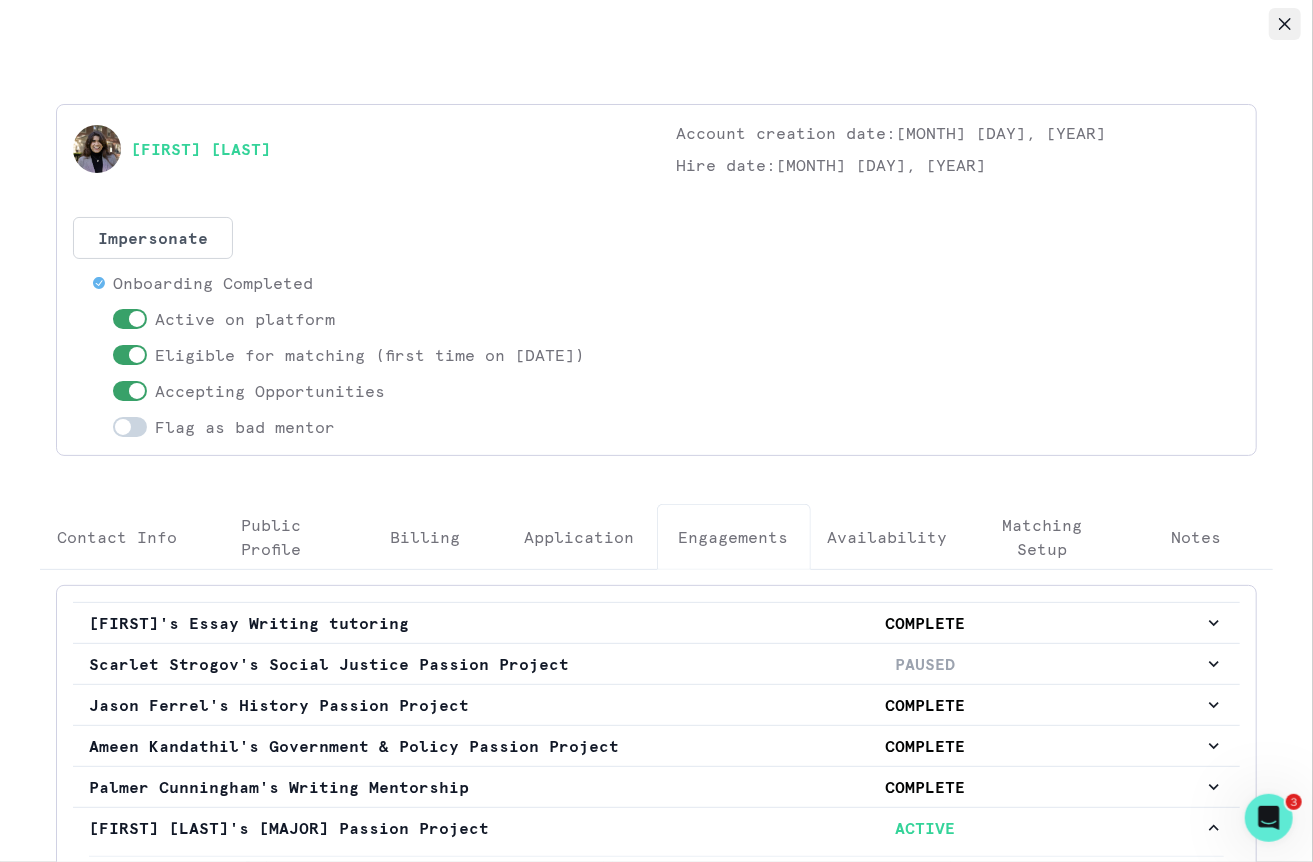 click at bounding box center [1285, 24] 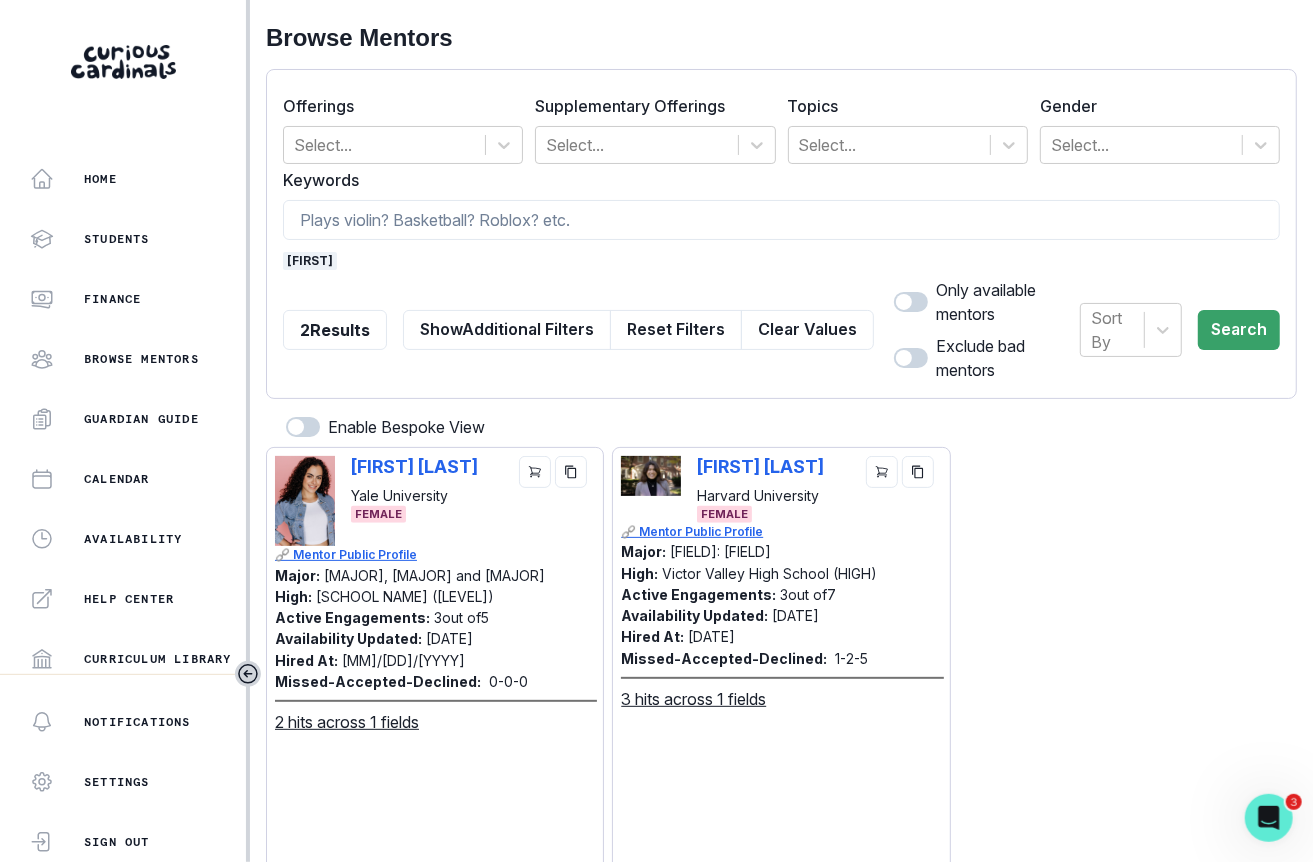 click on "[FIRST]" at bounding box center (310, 261) 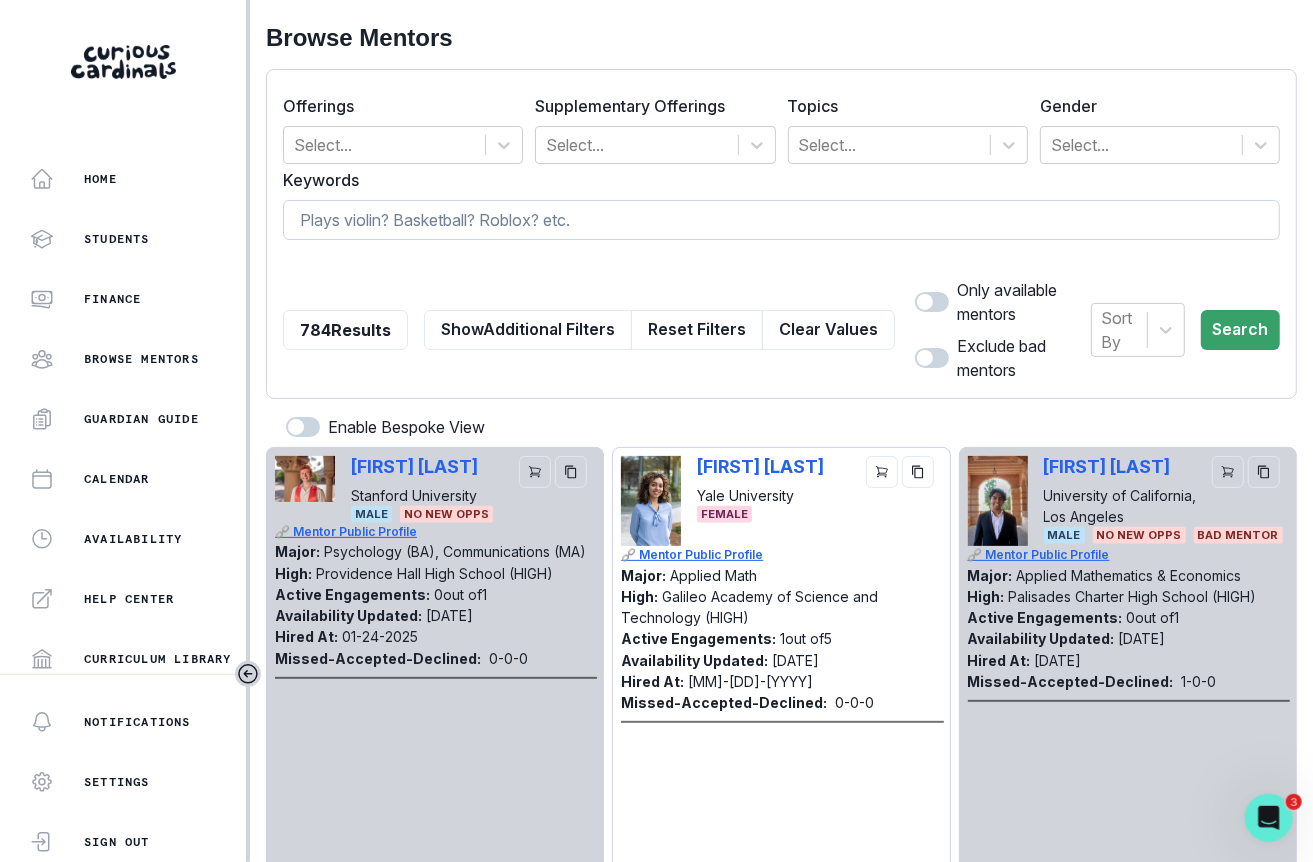 click at bounding box center [781, 220] 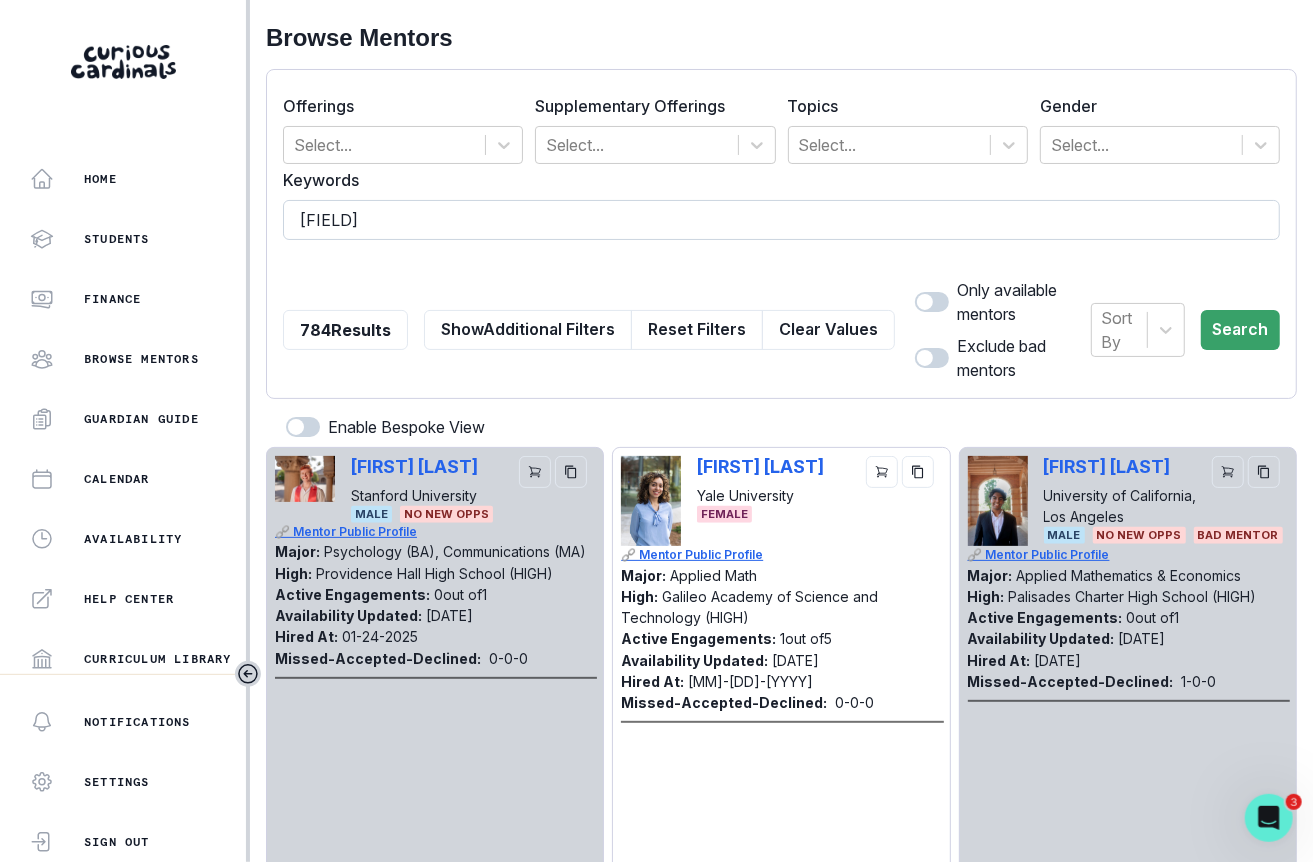 type on "[MAJOR]" 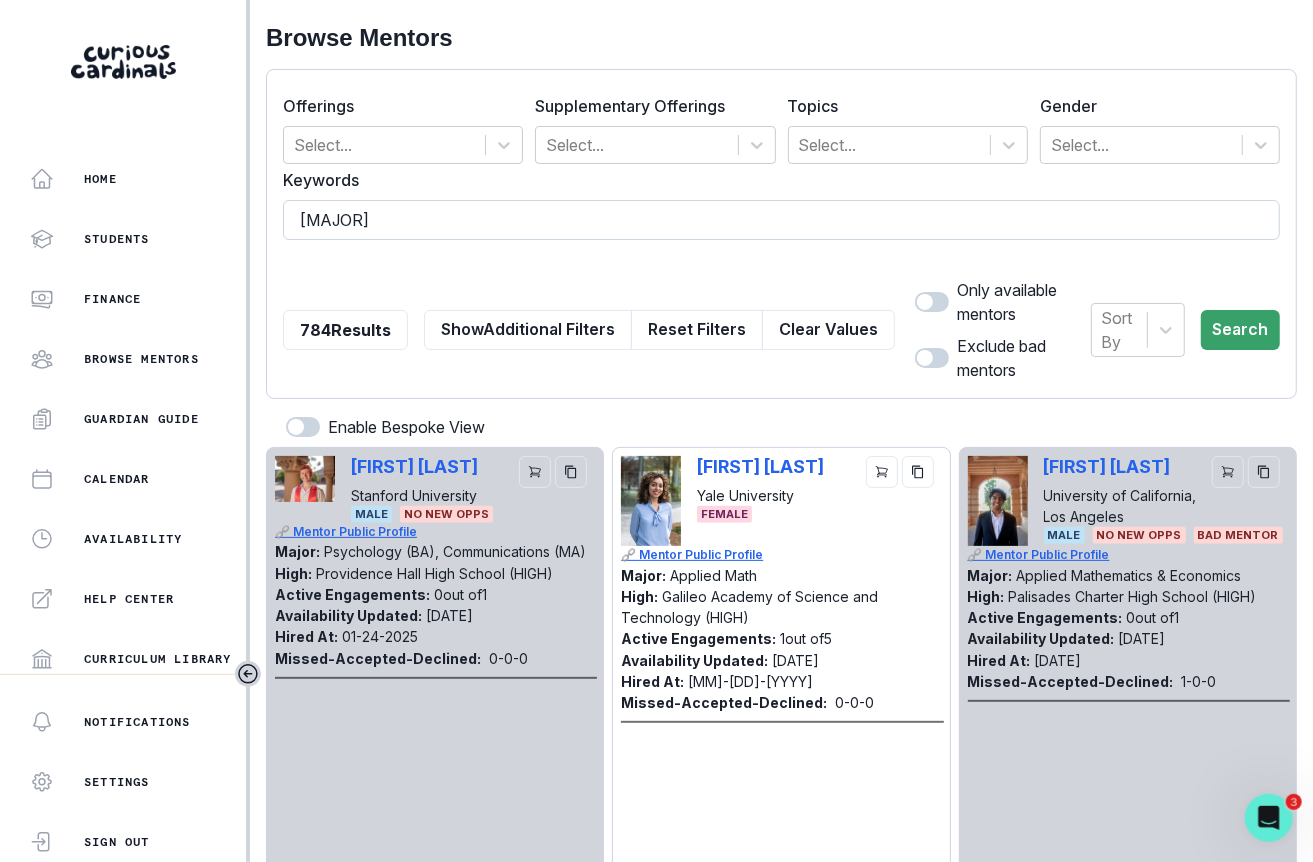type 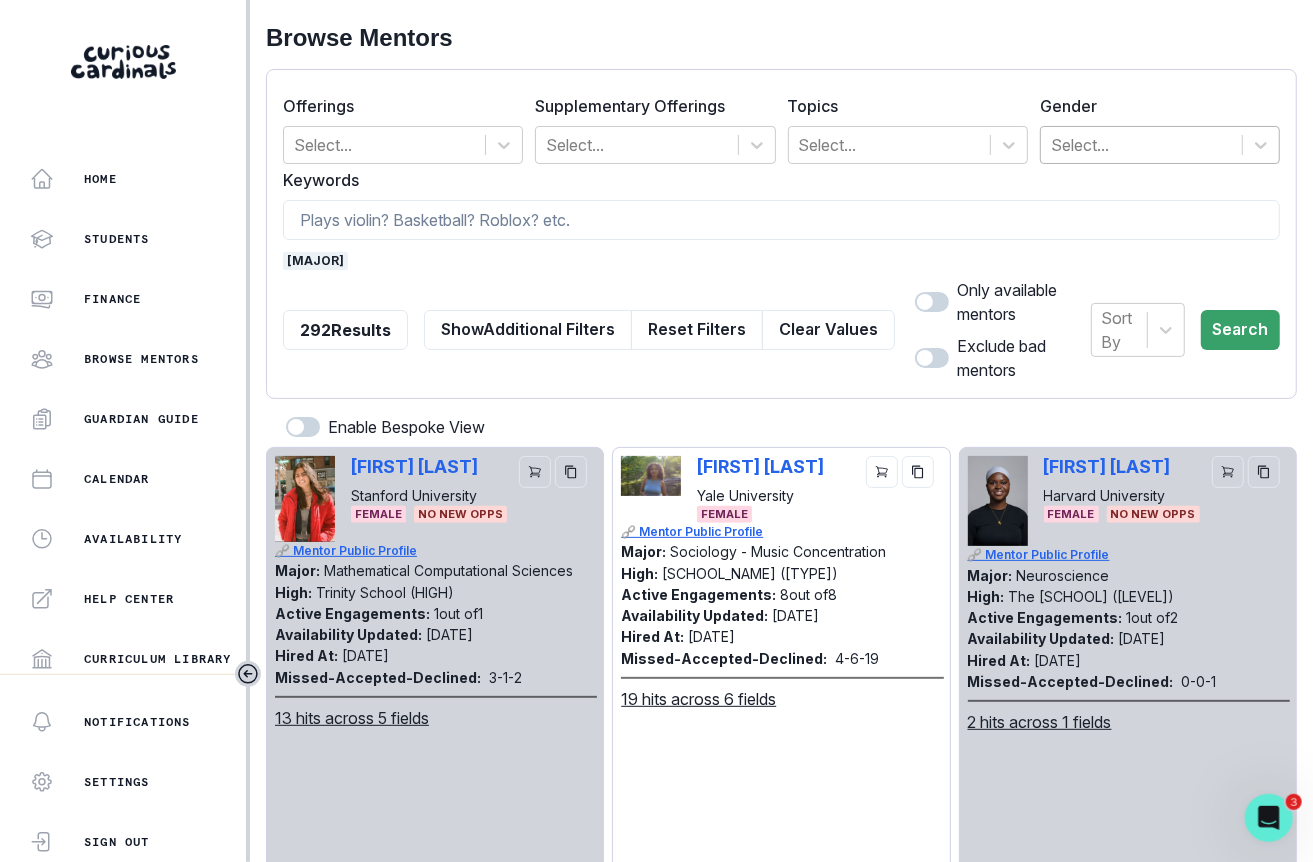 click at bounding box center [1141, 145] 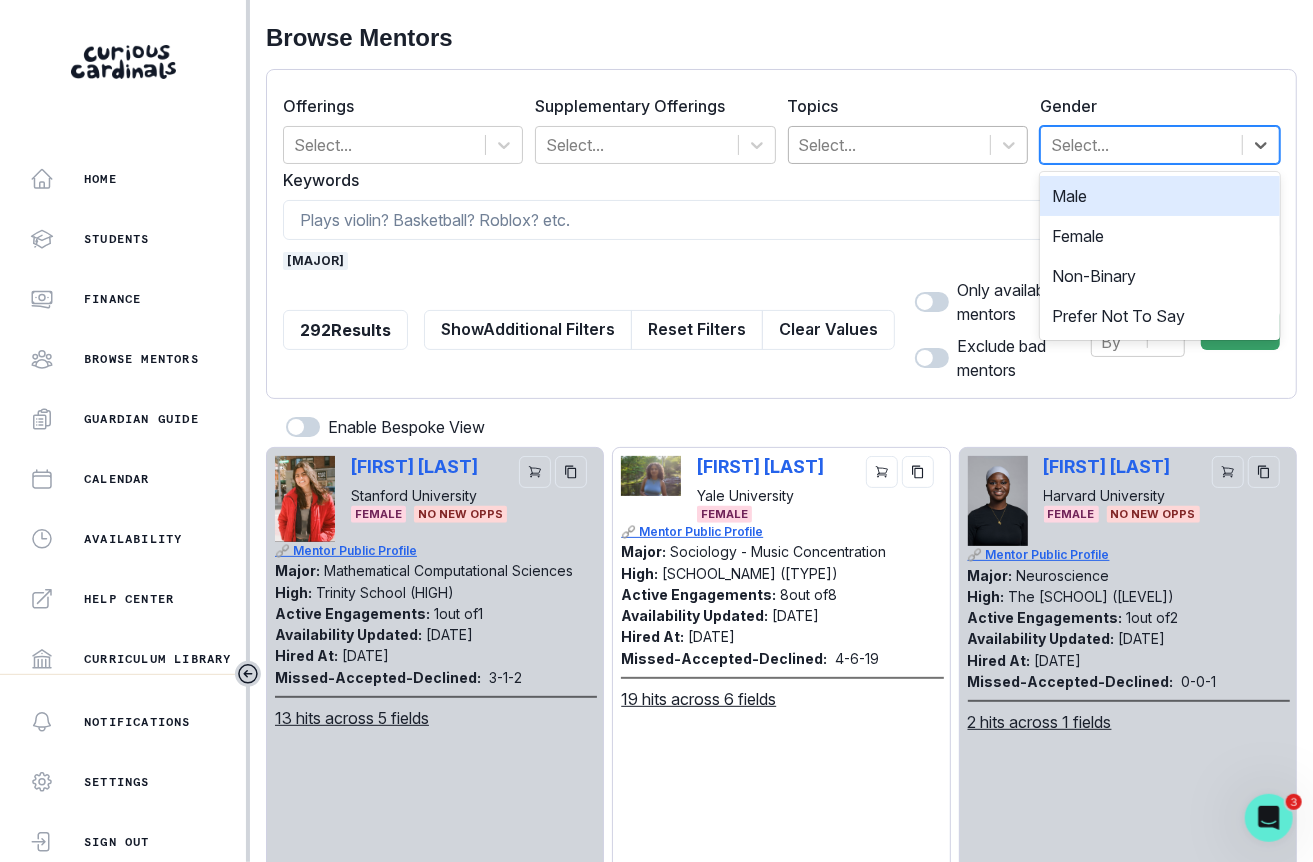 click on "Select..." at bounding box center [889, 145] 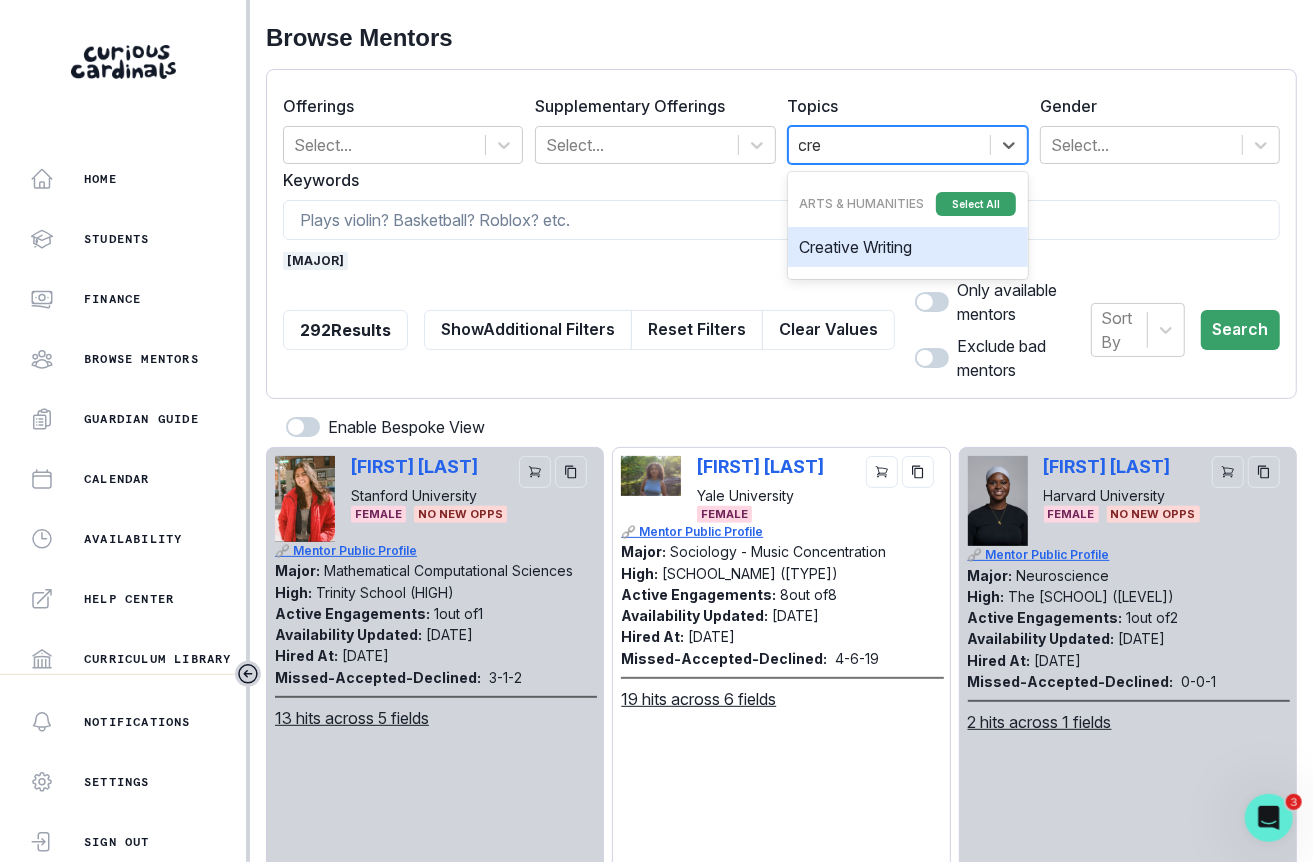 type on "[FIELD]" 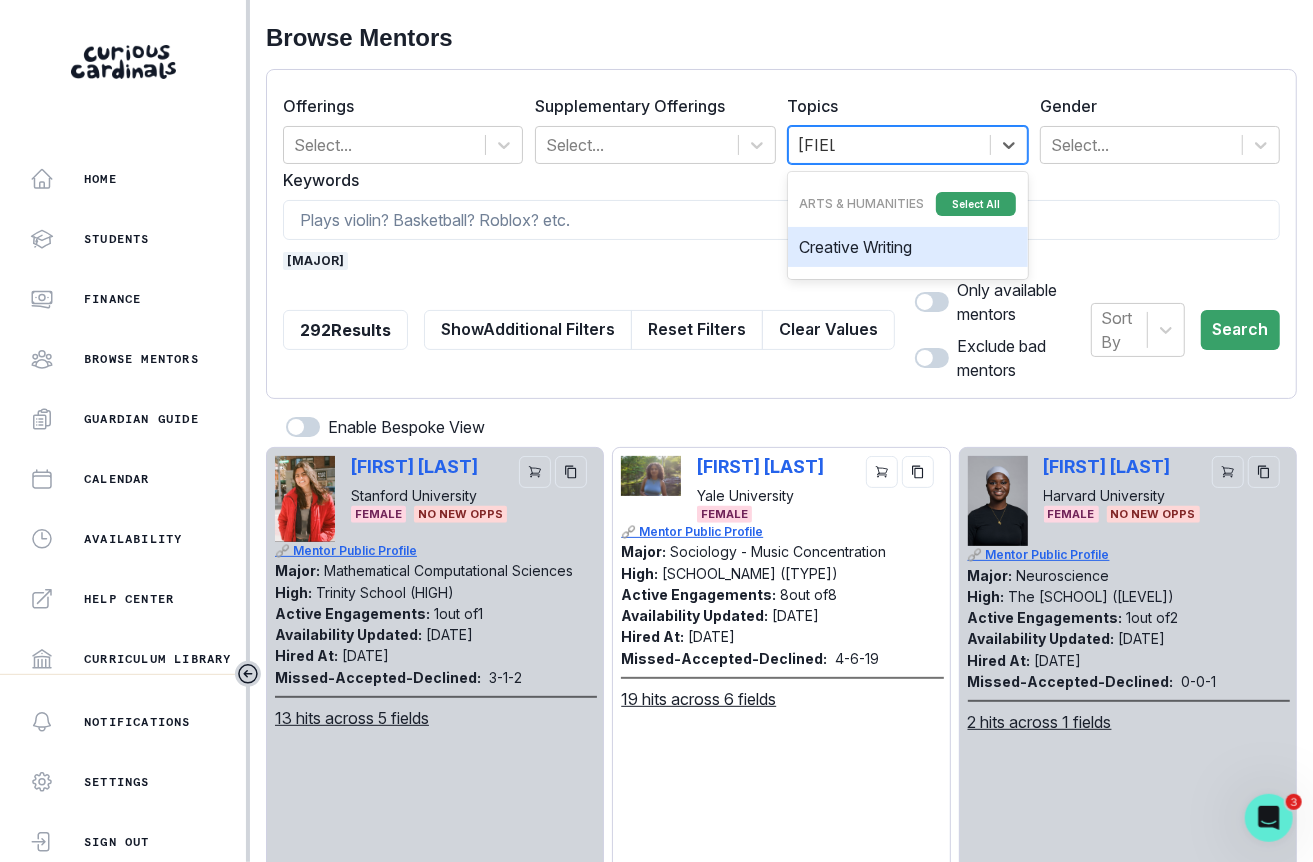 type 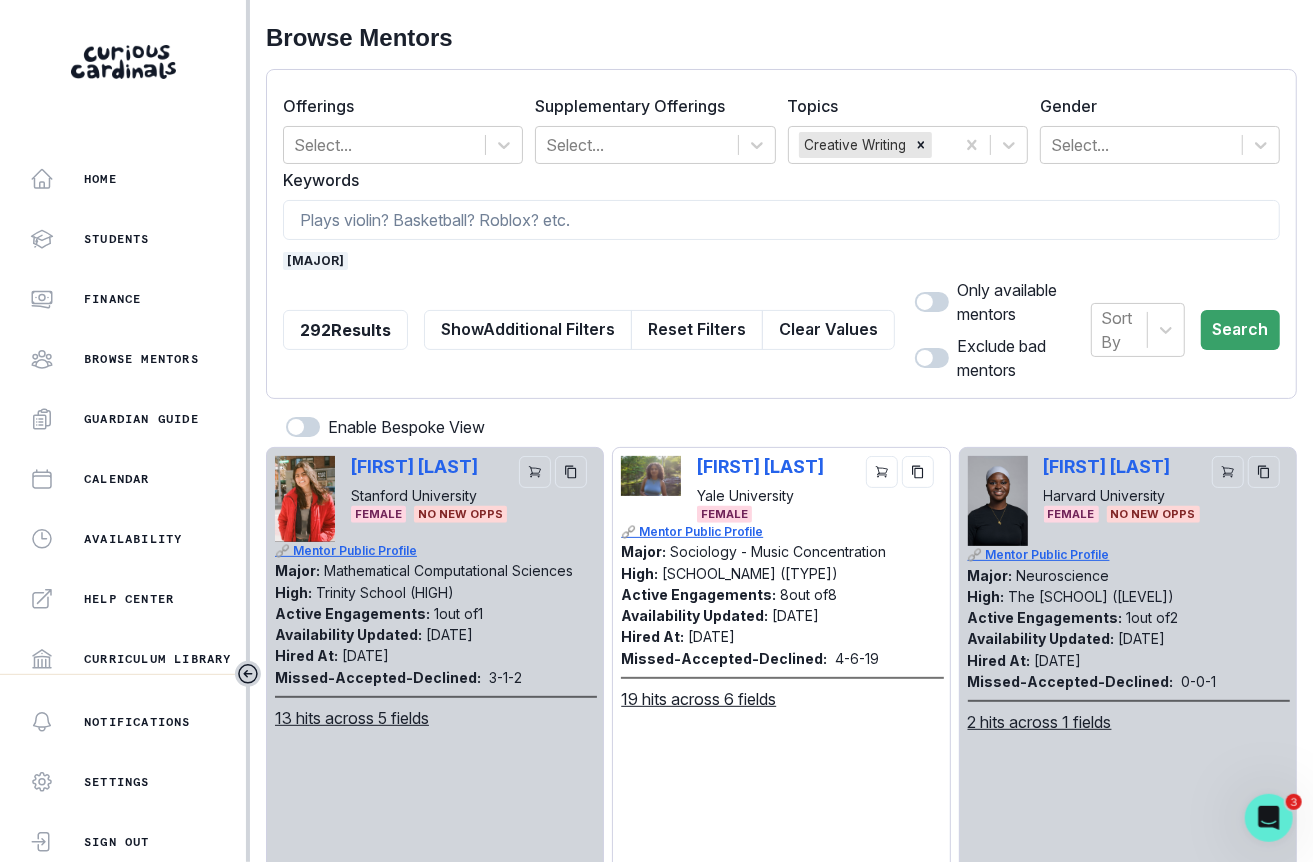 click at bounding box center (932, 302) 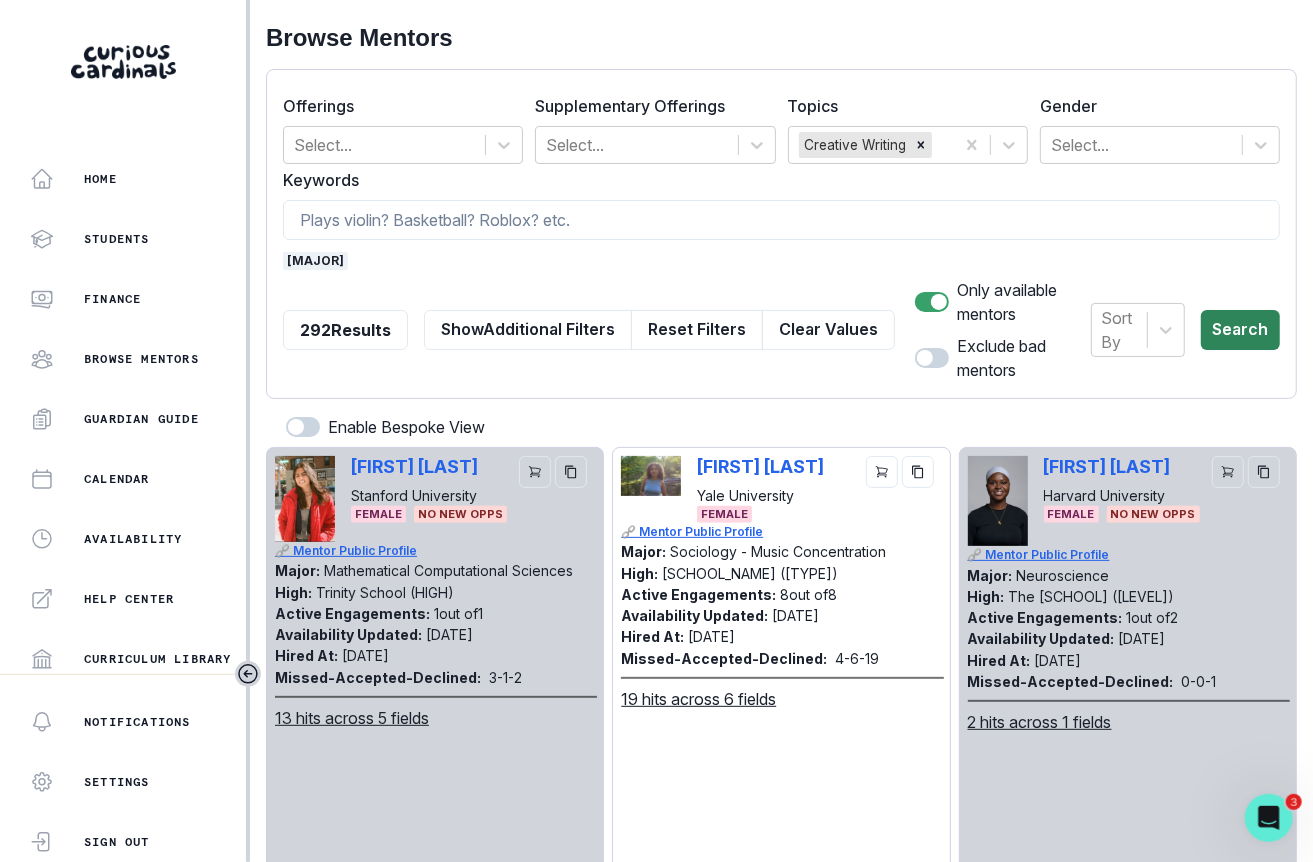 click on "Search" at bounding box center (1240, 330) 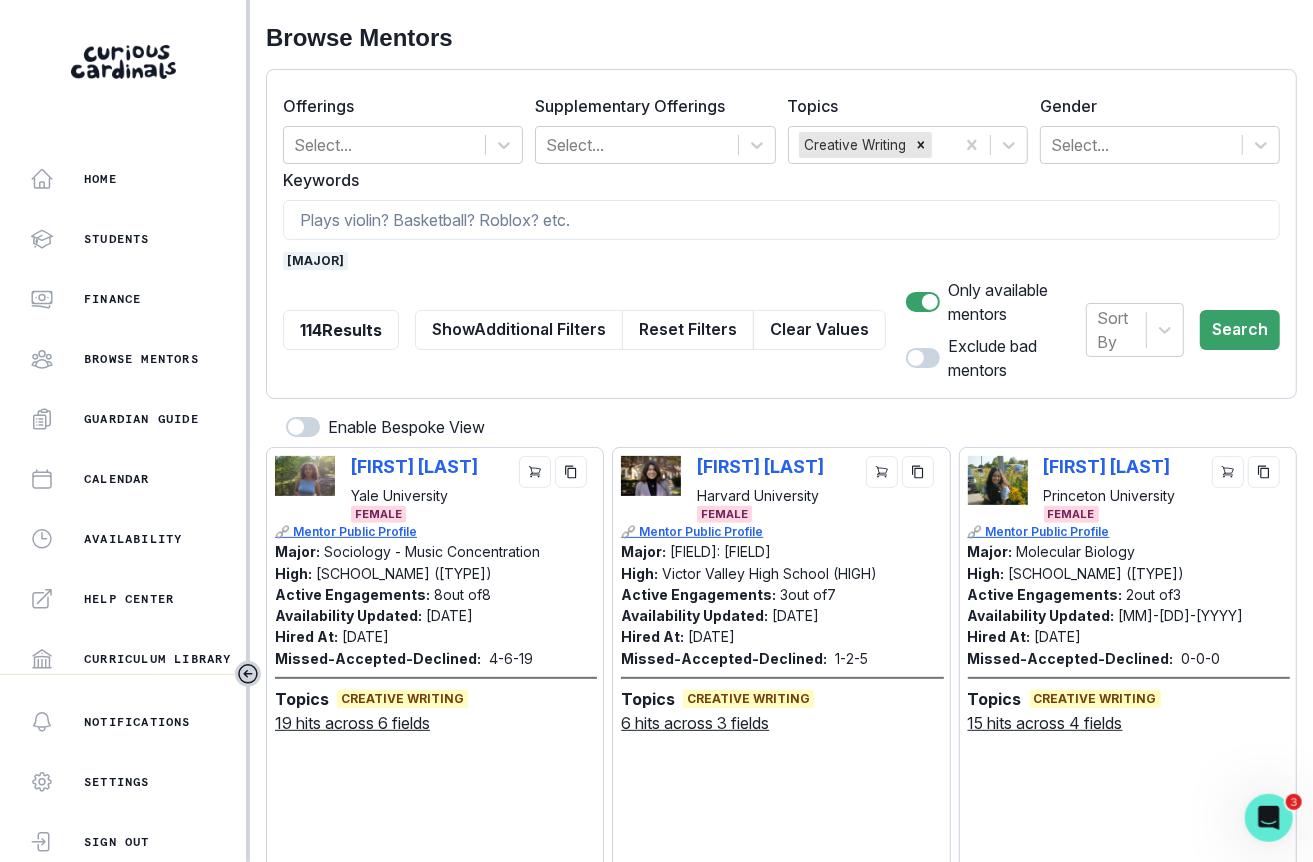 click on "Gender Select..." at bounding box center (1160, 129) 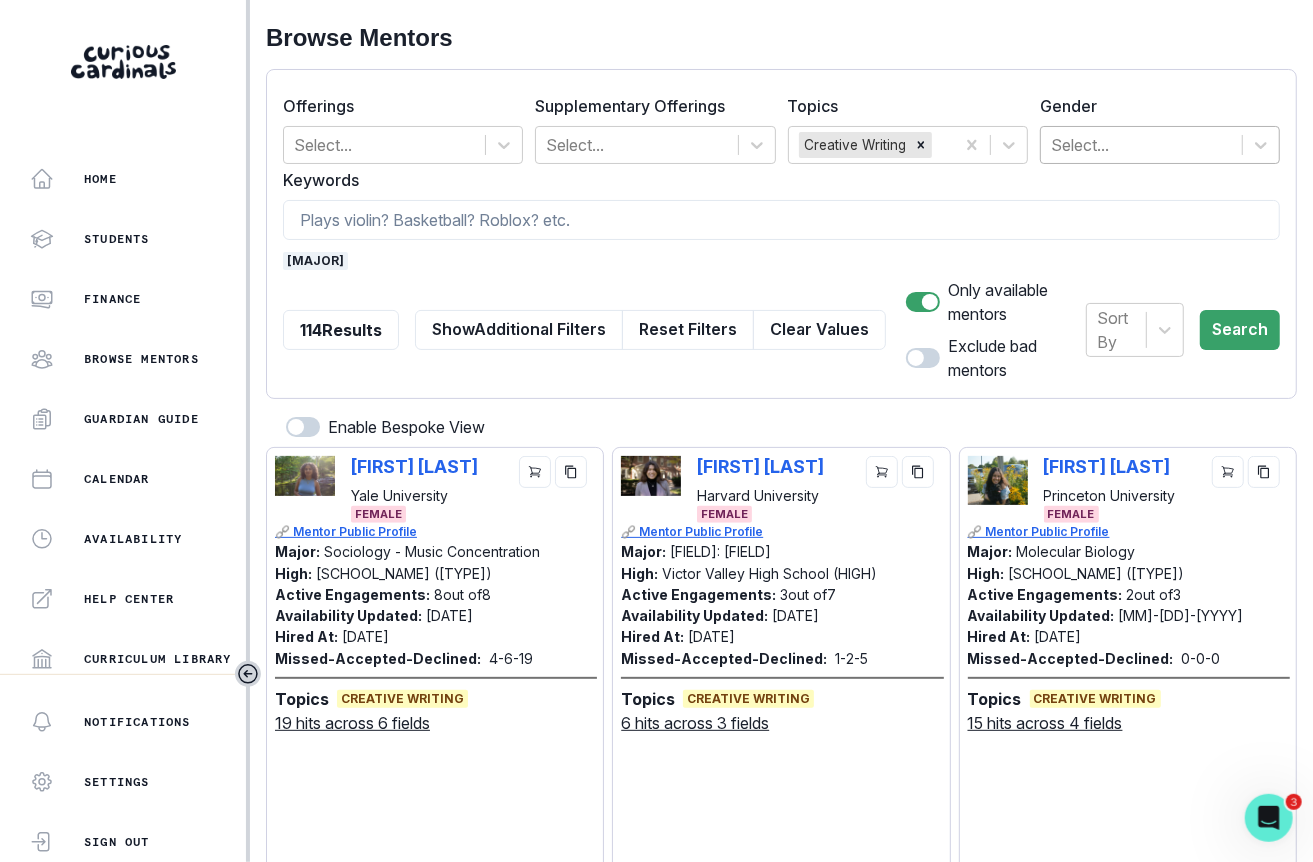 click at bounding box center [1141, 145] 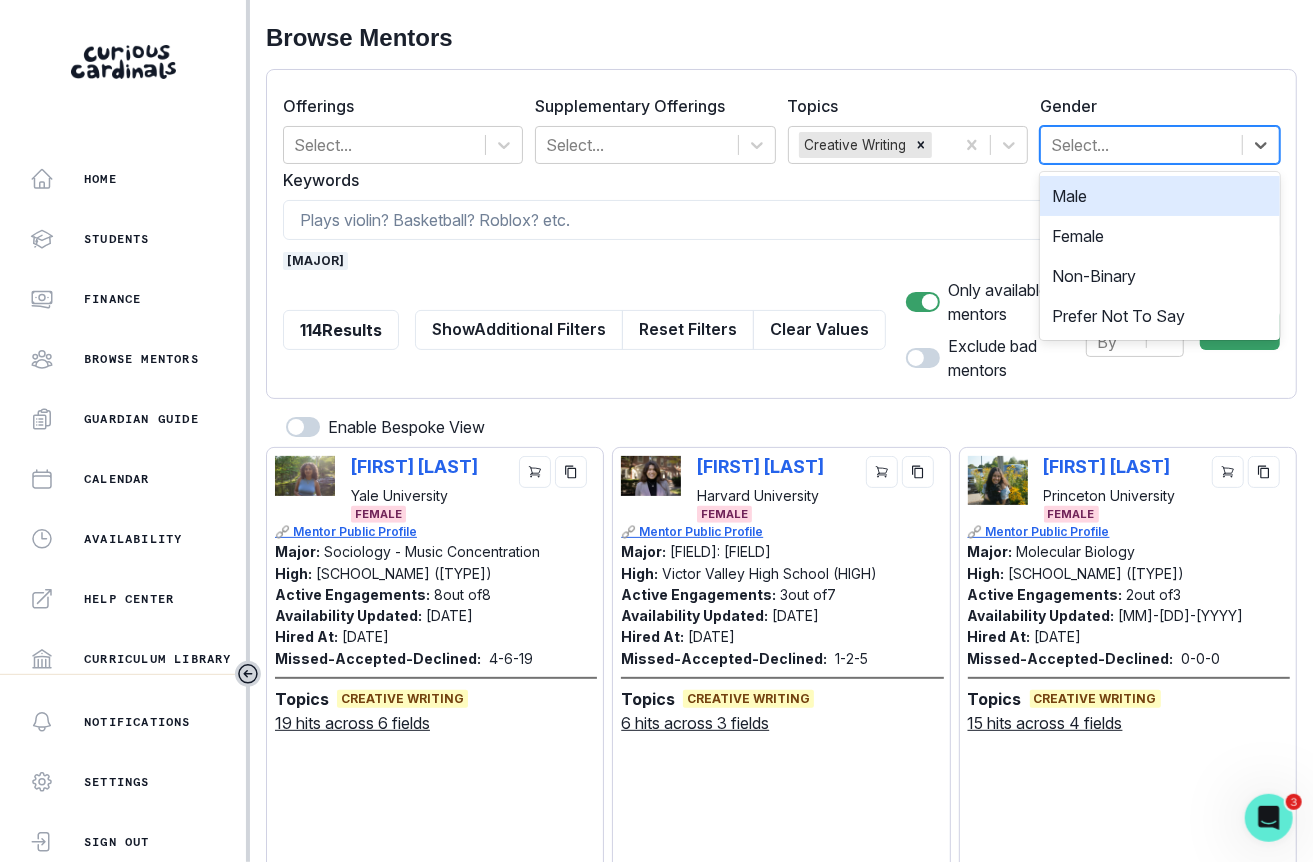 click on "Male" at bounding box center [1160, 196] 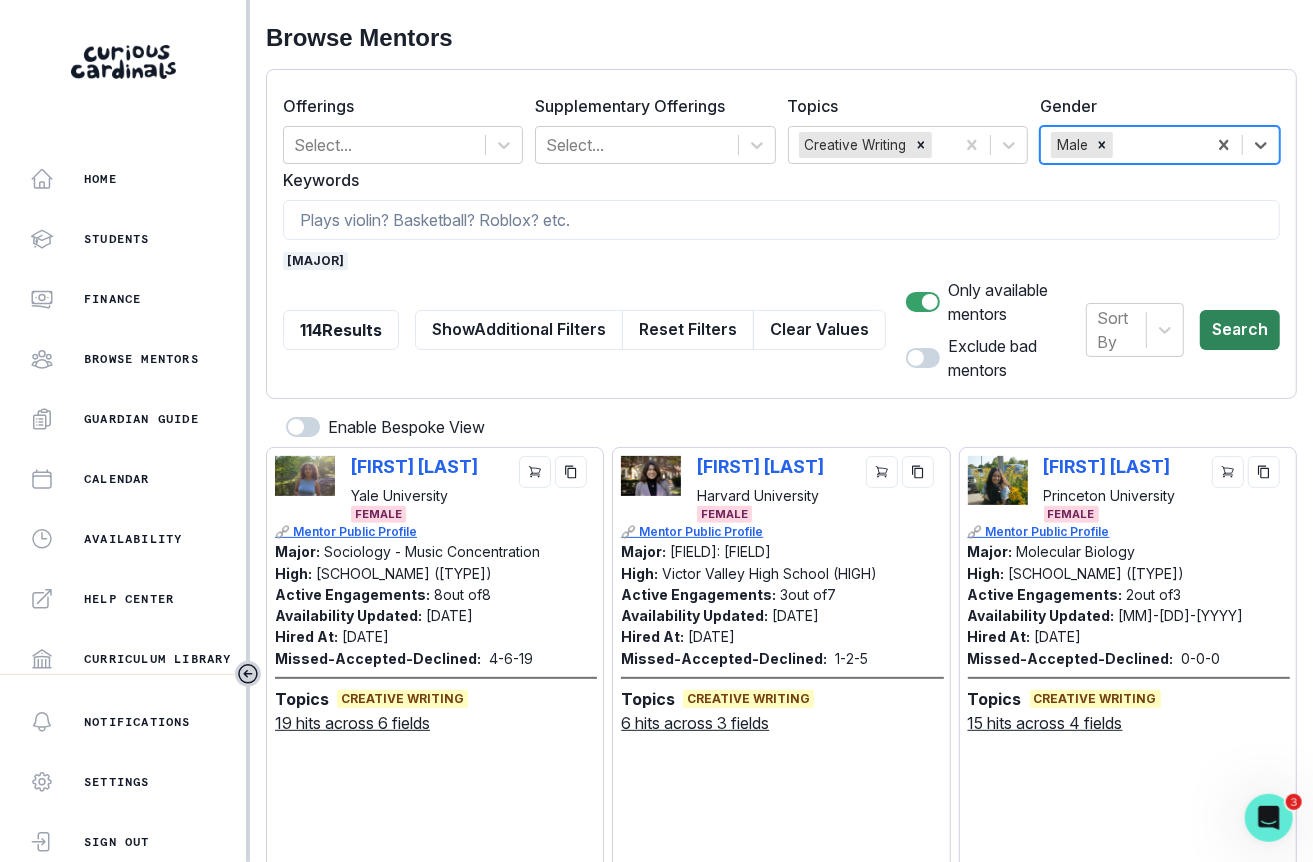 click on "Search" at bounding box center [1240, 330] 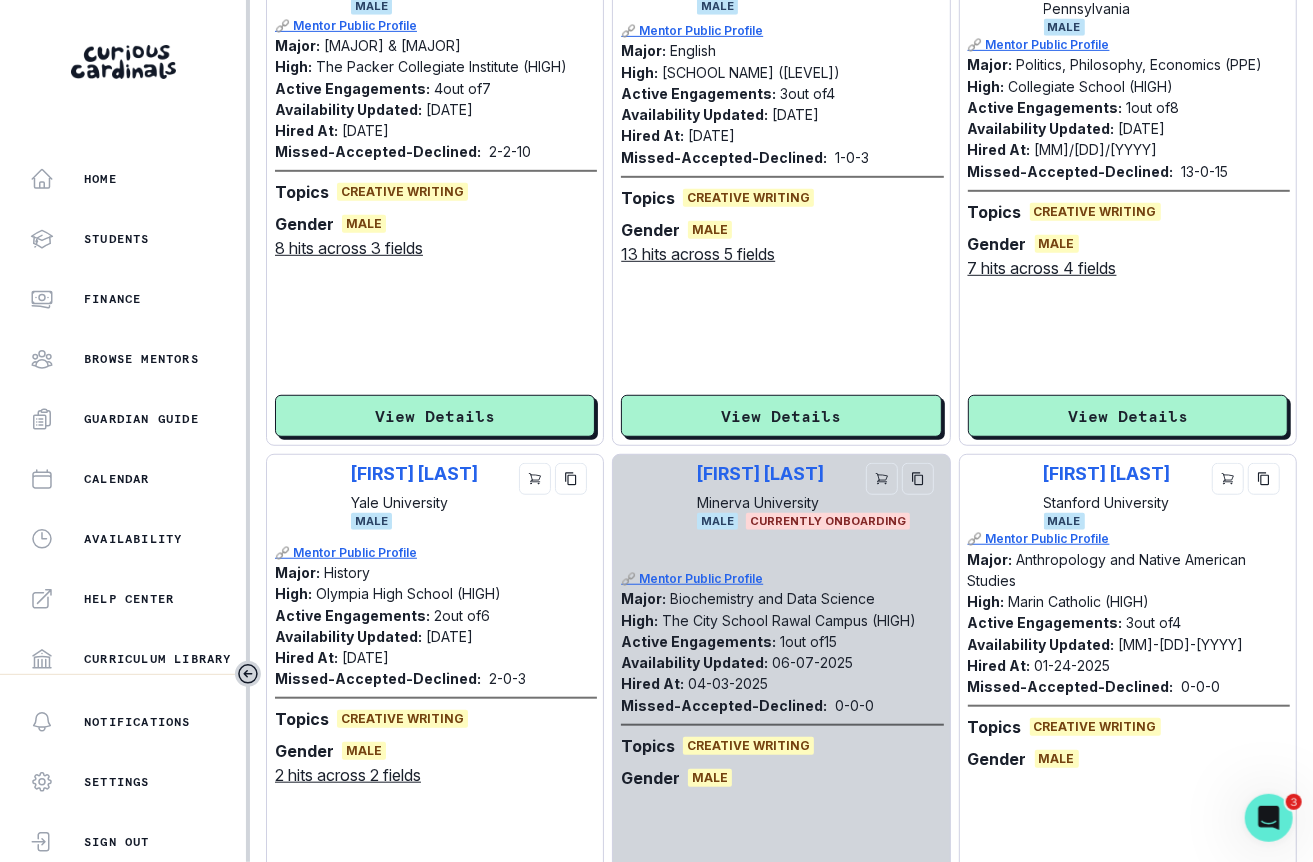 scroll, scrollTop: 514, scrollLeft: 0, axis: vertical 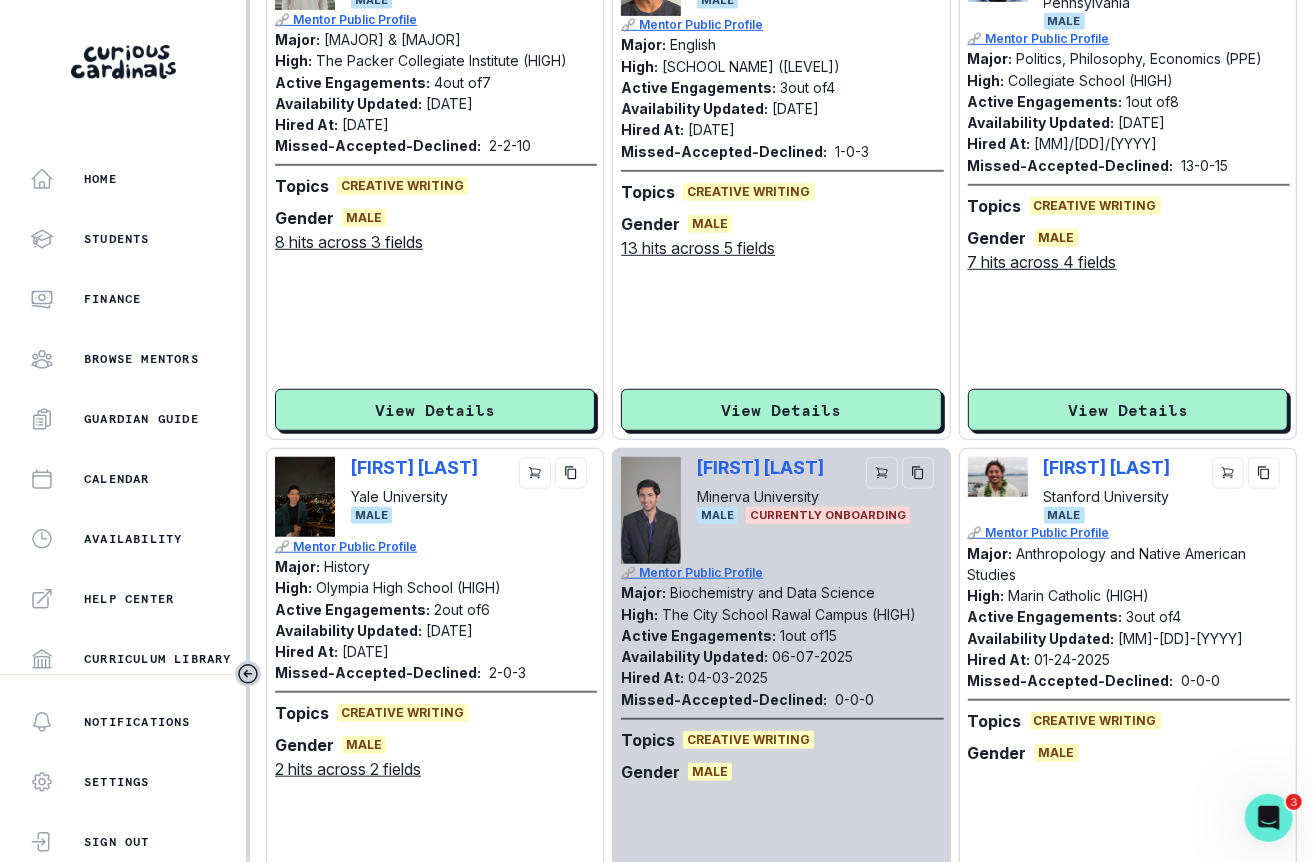 click on "[FIRST] [LAST] [INSTITUTION] [GENDER]" at bounding box center (1128, 490) 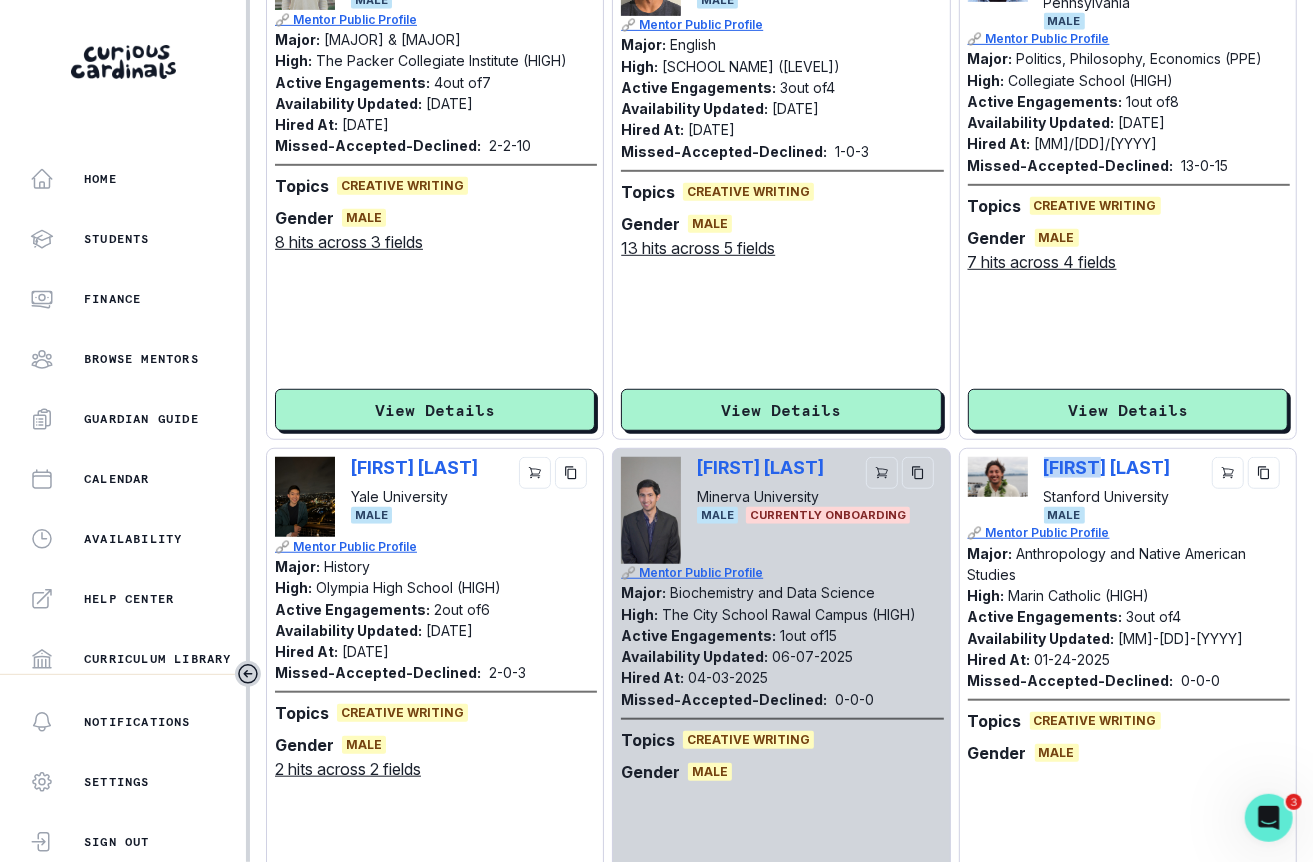 click on "[FIRST] [LAST] [INSTITUTION] [GENDER]" at bounding box center (1128, 490) 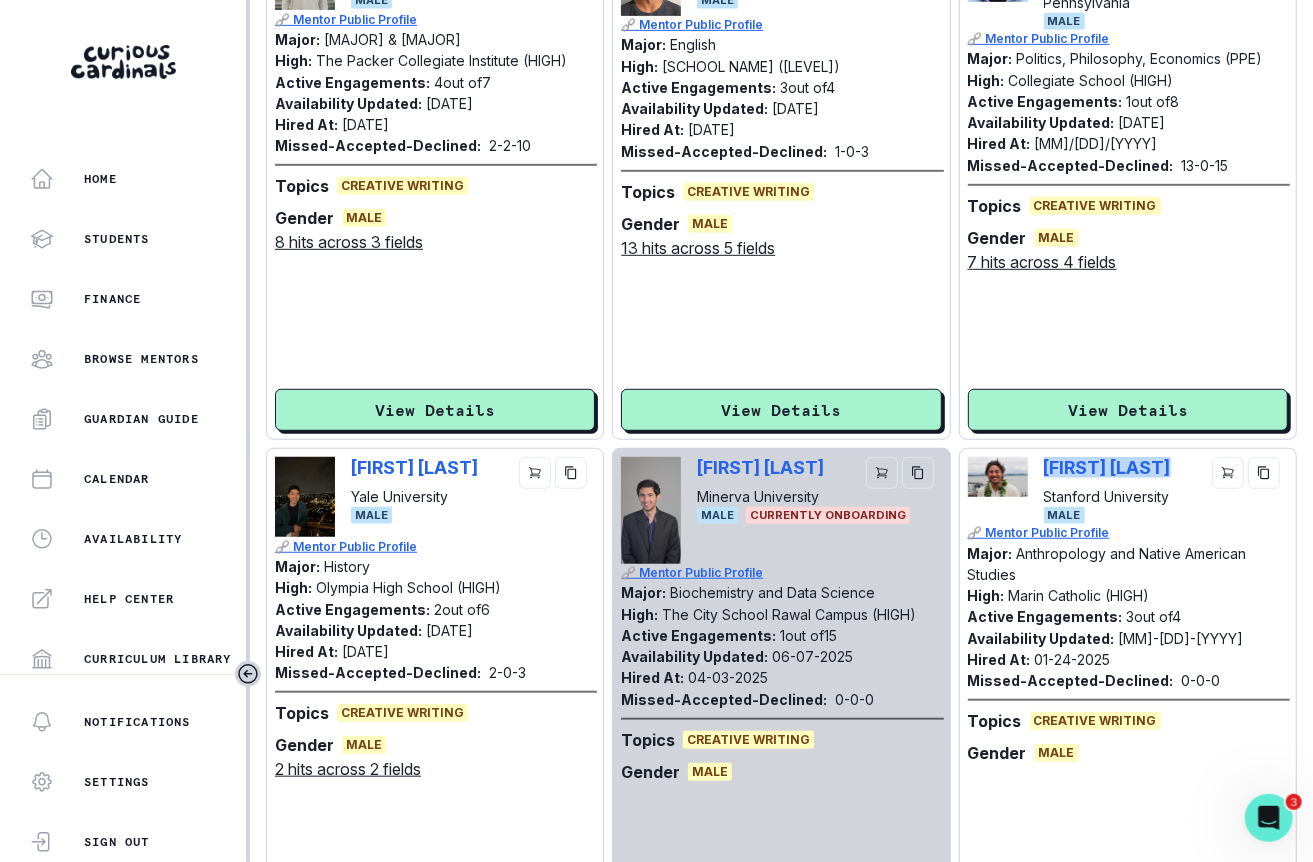 click on "[FIRST] [LAST] [INSTITUTION] [GENDER]" at bounding box center (1128, 490) 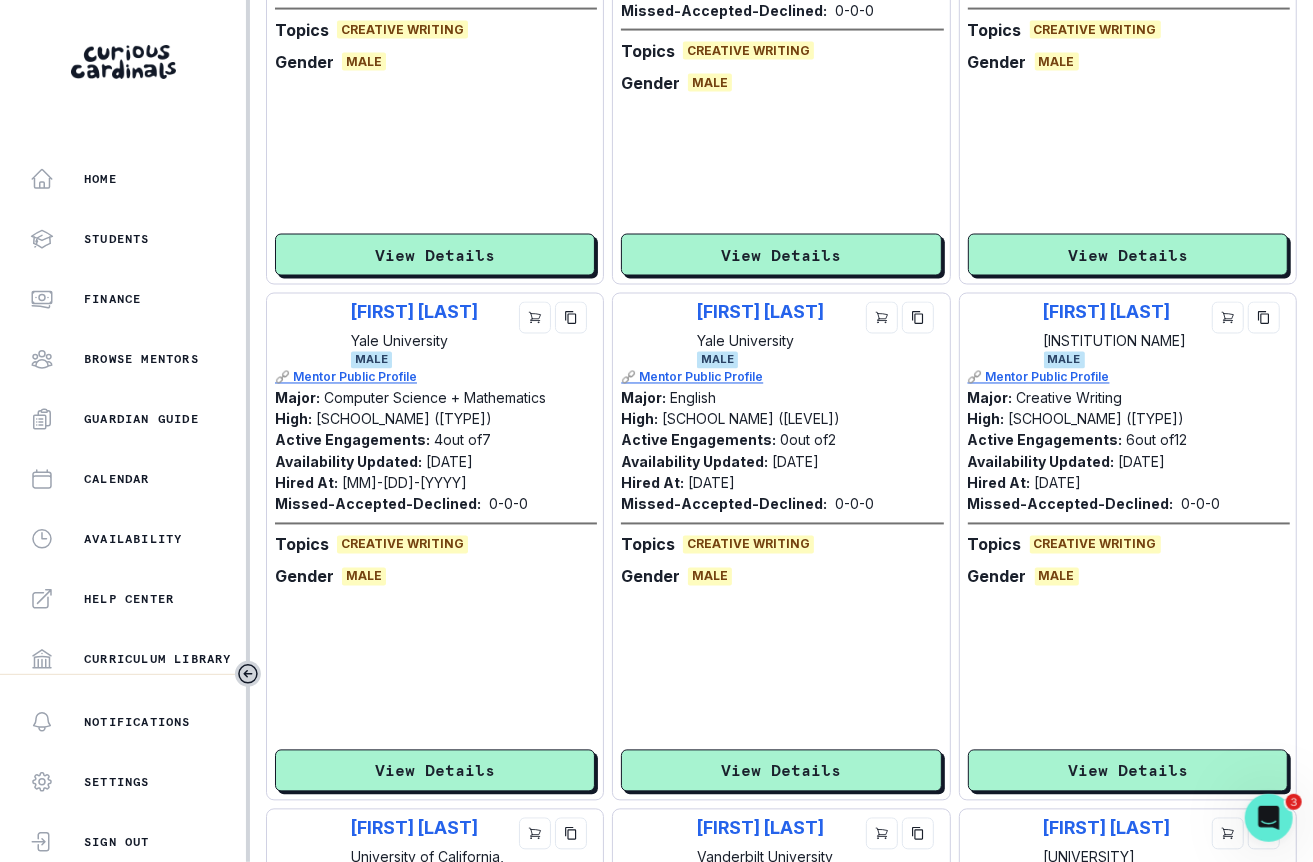 scroll, scrollTop: 1822, scrollLeft: 0, axis: vertical 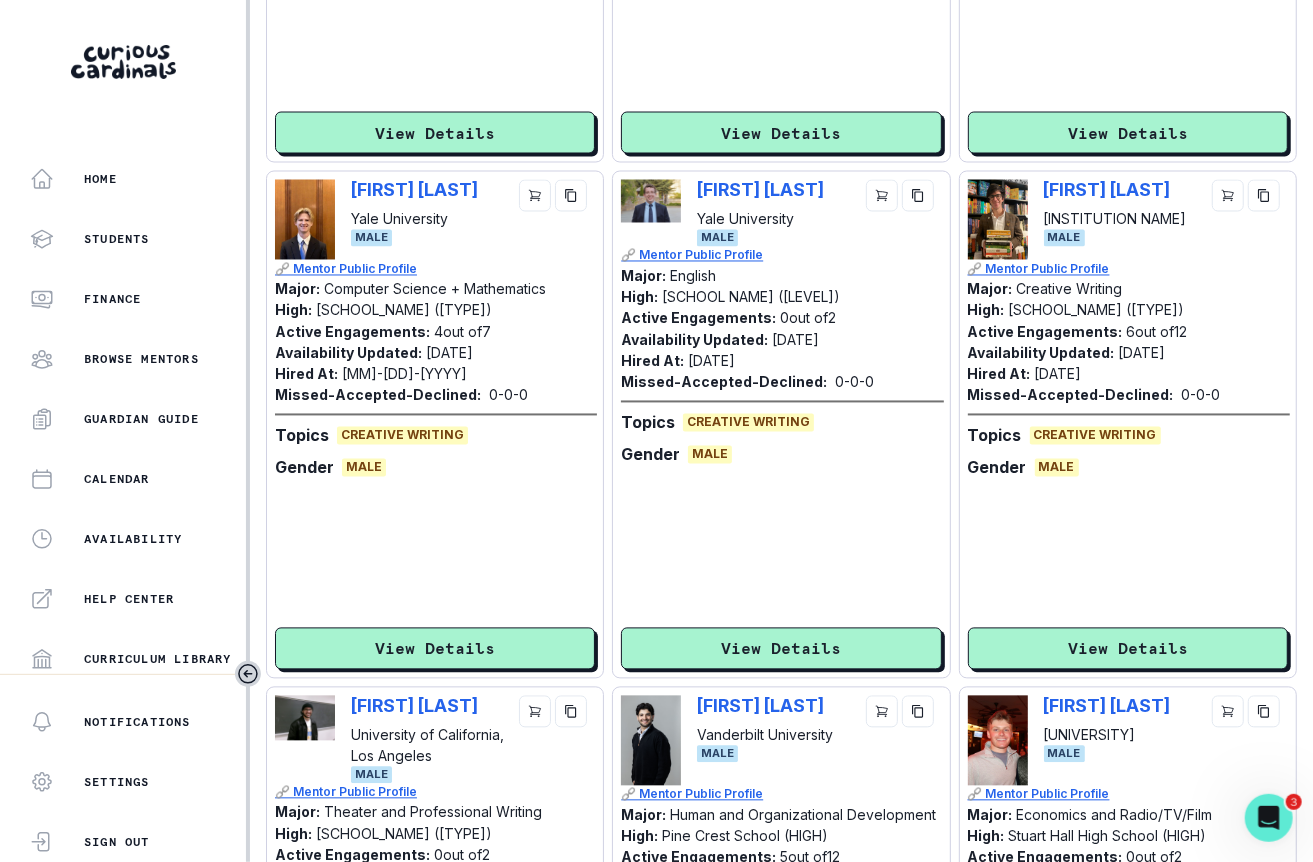 click on "Elliot Lewis Yale University Male 🔗 Mentor Public Profile Major: English High: Highland Park High School (HIGH) Active Engagements: 0 out of 2 Availability Updated: [DATE] Hired At: [DATE] Missed-Accepted-Declined: 0 - 0 - 0 Topics Creative Writing Gender Male View Details" at bounding box center (781, 424) 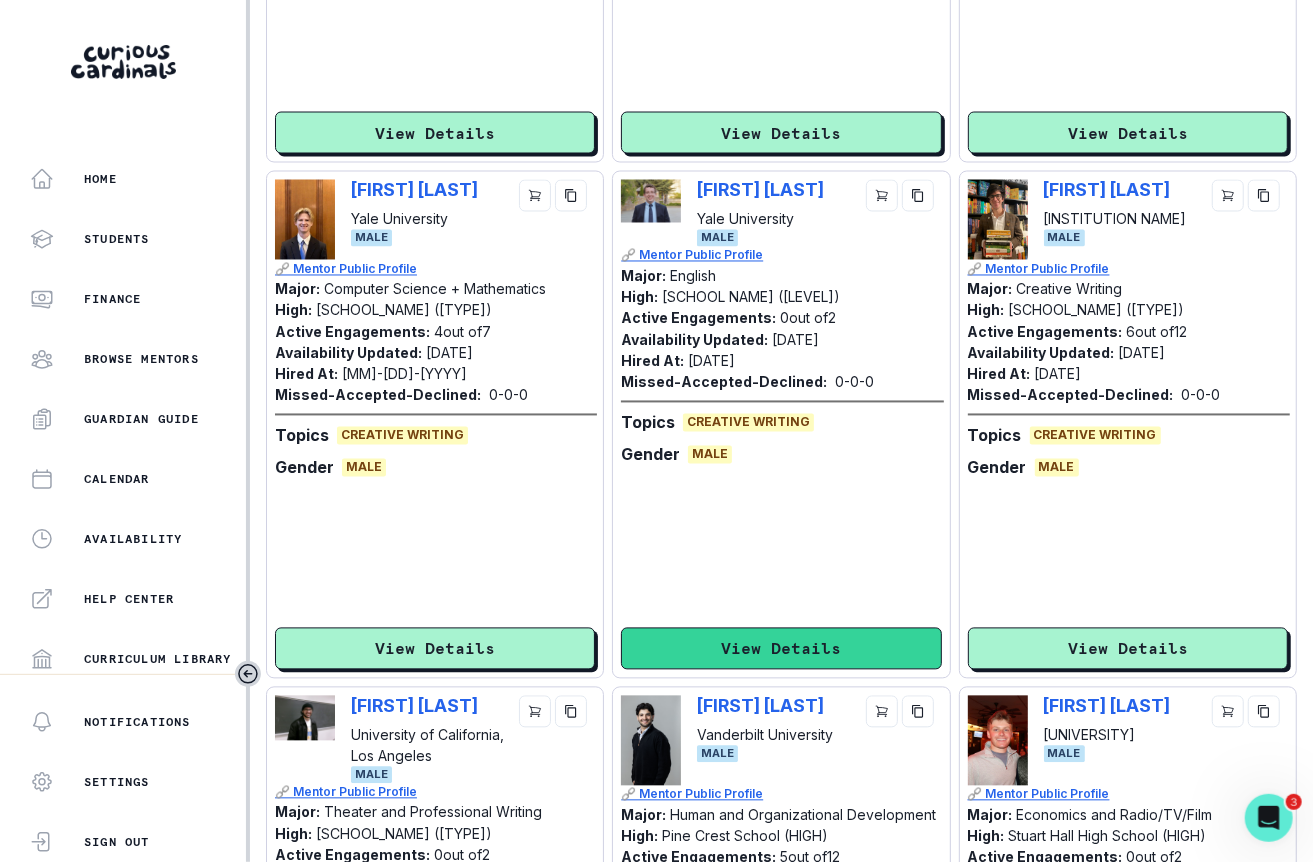 click on "View Details" at bounding box center [781, 649] 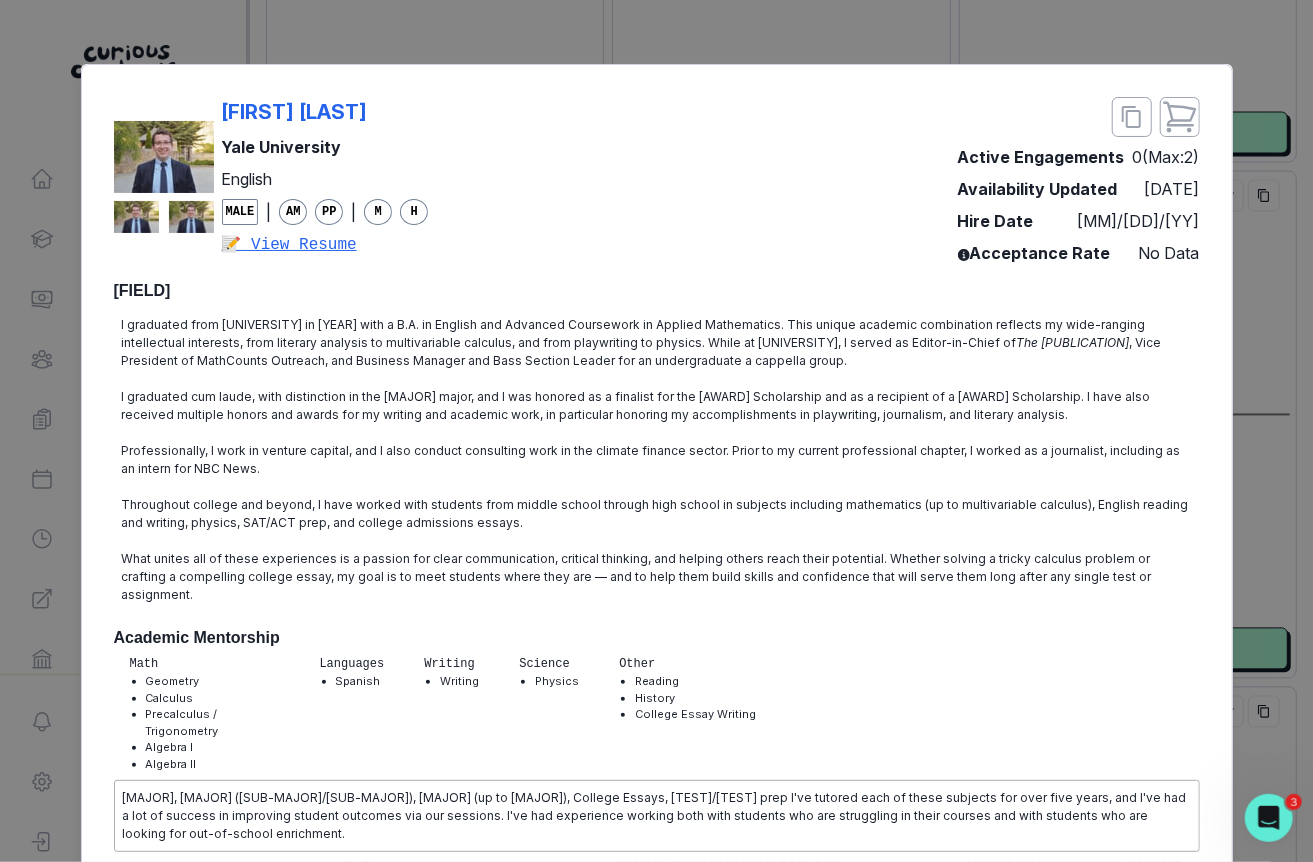 scroll, scrollTop: 0, scrollLeft: 0, axis: both 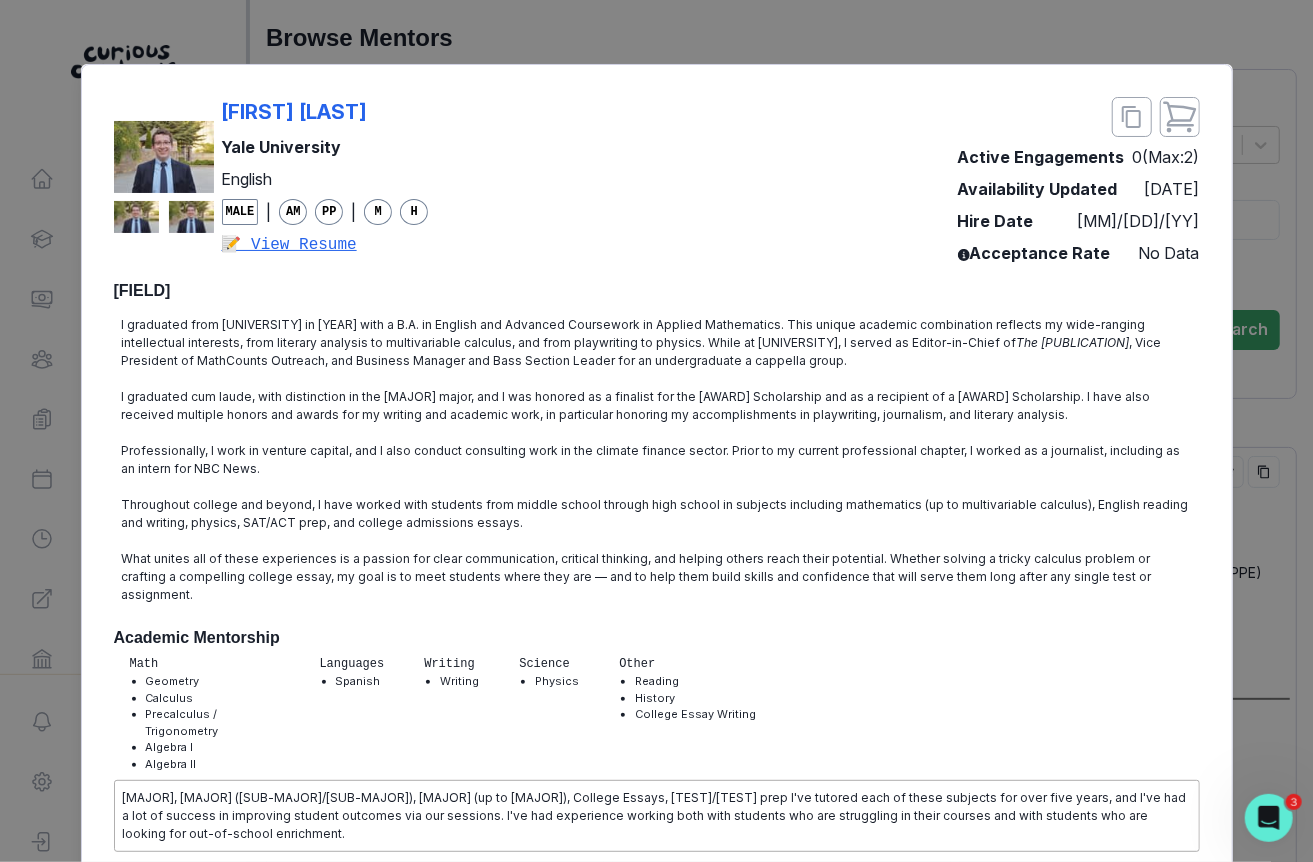 click on "[FIRST] [LAST]" at bounding box center [325, 112] 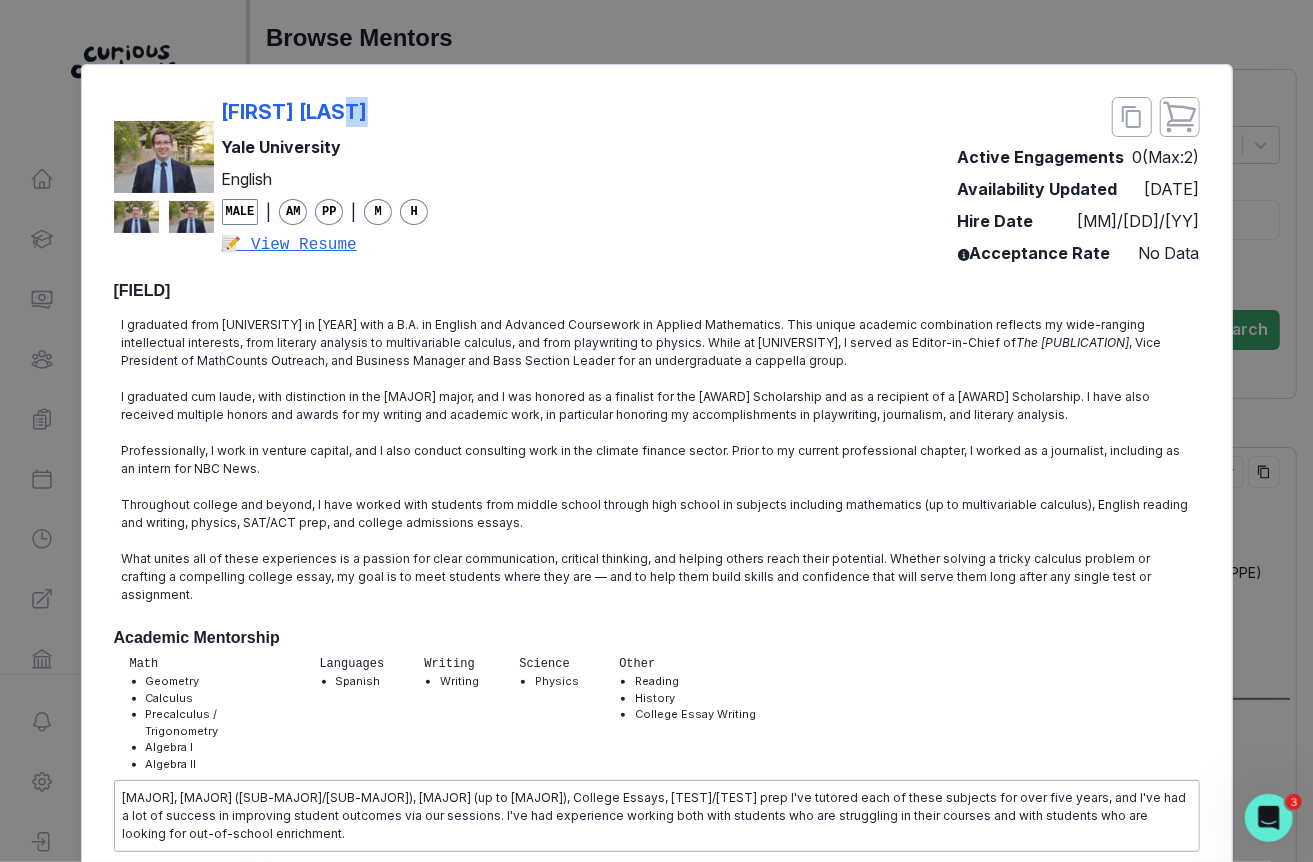 click on "[FIRST] [LAST]" at bounding box center [325, 112] 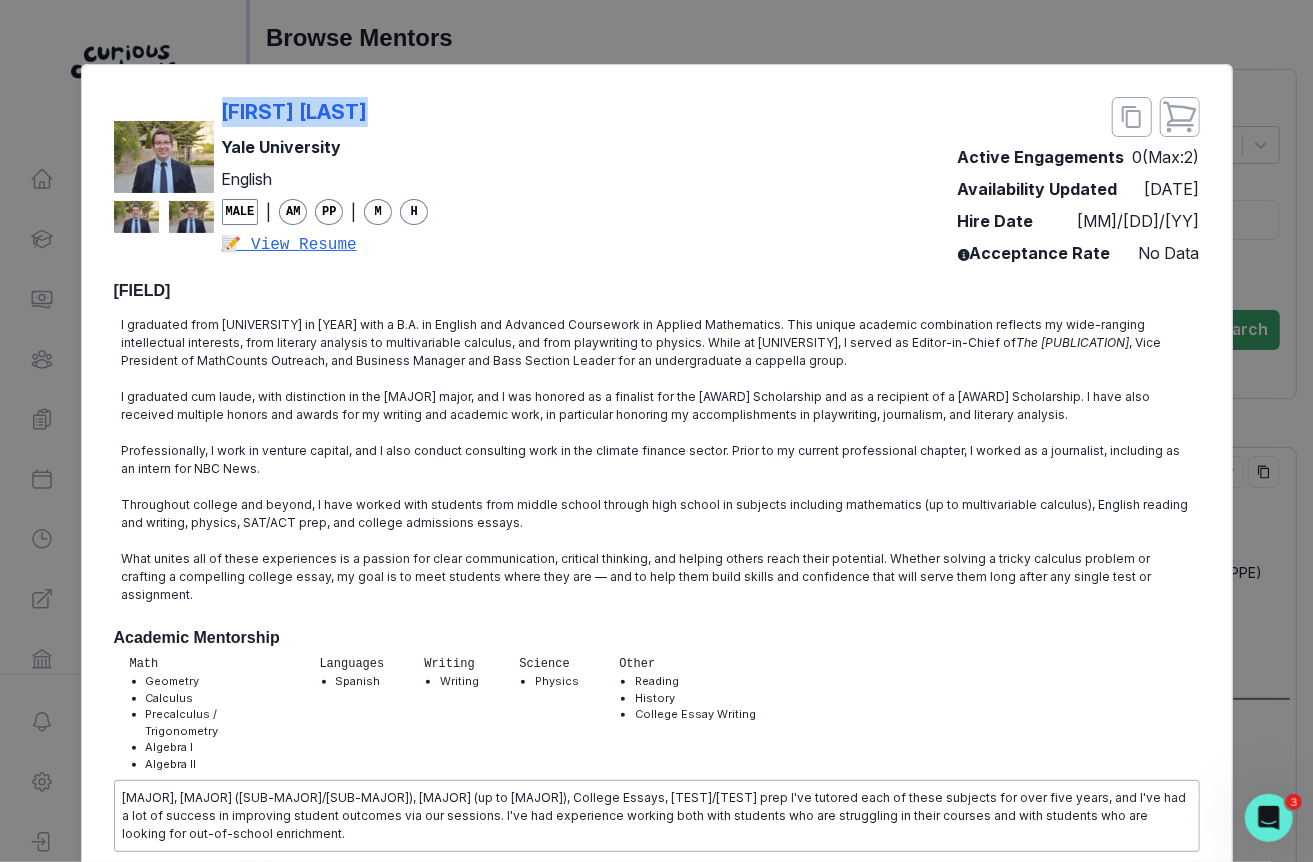 click on "[FIRST] [LAST]" at bounding box center (325, 112) 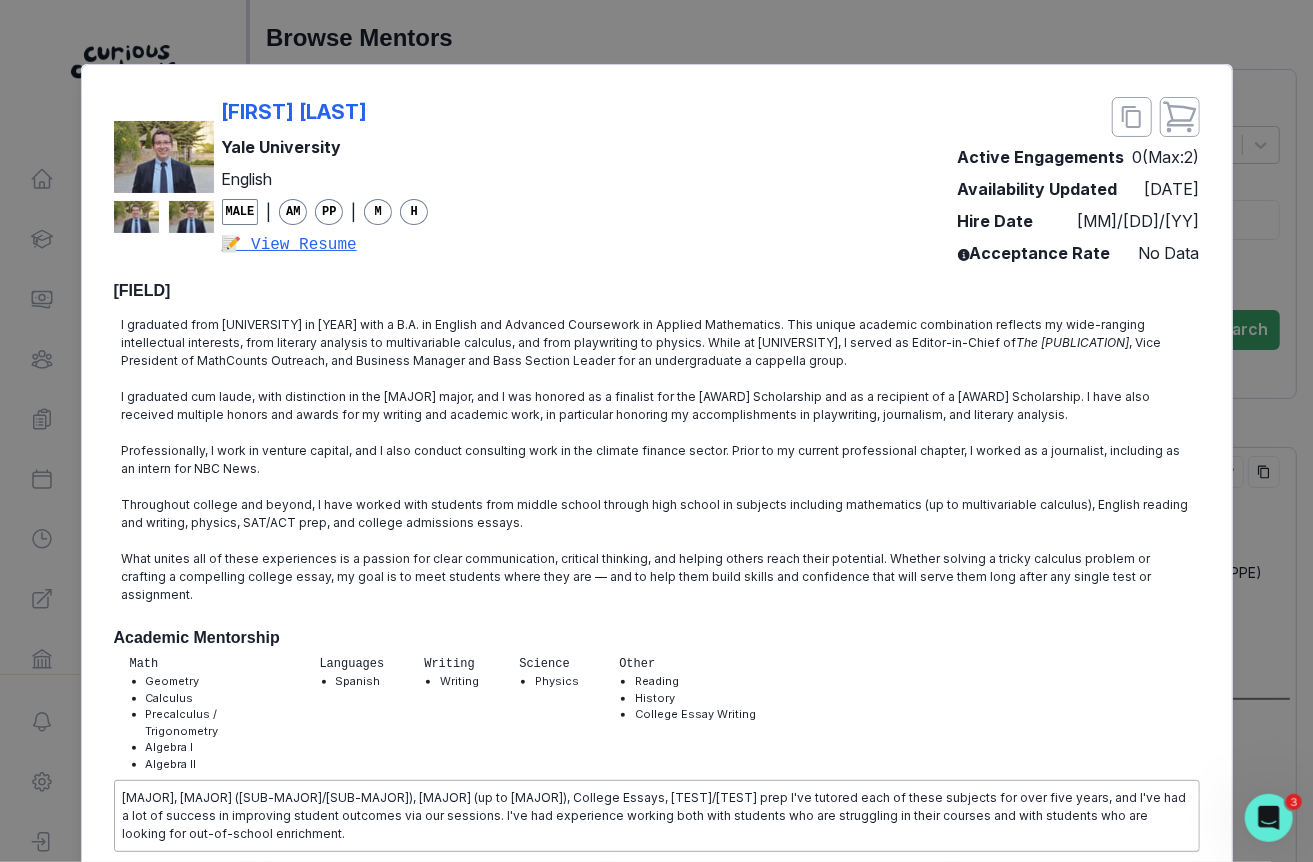 click on "[FIRST] [LAST] [UNIVERSITY] [MAJOR] [GENDER] | AM PP | M H 📝 View Resume Active Engagements [NUMBER] (Max: [NUMBER]) Availability Updated [DATE] Hire Date [DATE] Acceptance Rate No Data Biography I graduated from [UNIVERSITY] in [YEAR] with a B.A. in [MAJOR] and Advanced Coursework in [MAJOR]. This unique academic combination reflects my wide-ranging intellectual interests, from literary analysis to multivariable calculus, and from playwriting to physics. While at [UNIVERSITY], I served as Editor-in-Chief of The [PUBLICATION], Vice President of MathCounts Outreach, and Business Manager and Bass Section Leader for an undergraduate a cappella group. I graduated cum laude, with distinction in the [MAJOR] major, and I was honored as a finalist for the [AWARD] Scholarship and as a recipient of a [AWARD] Scholarship. I have also received multiple honors and awards for my writing and academic work, in particular honoring my accomplishments in playwriting, journalism, and literary analysis. Academic Mentorship PP" at bounding box center [657, 1049] 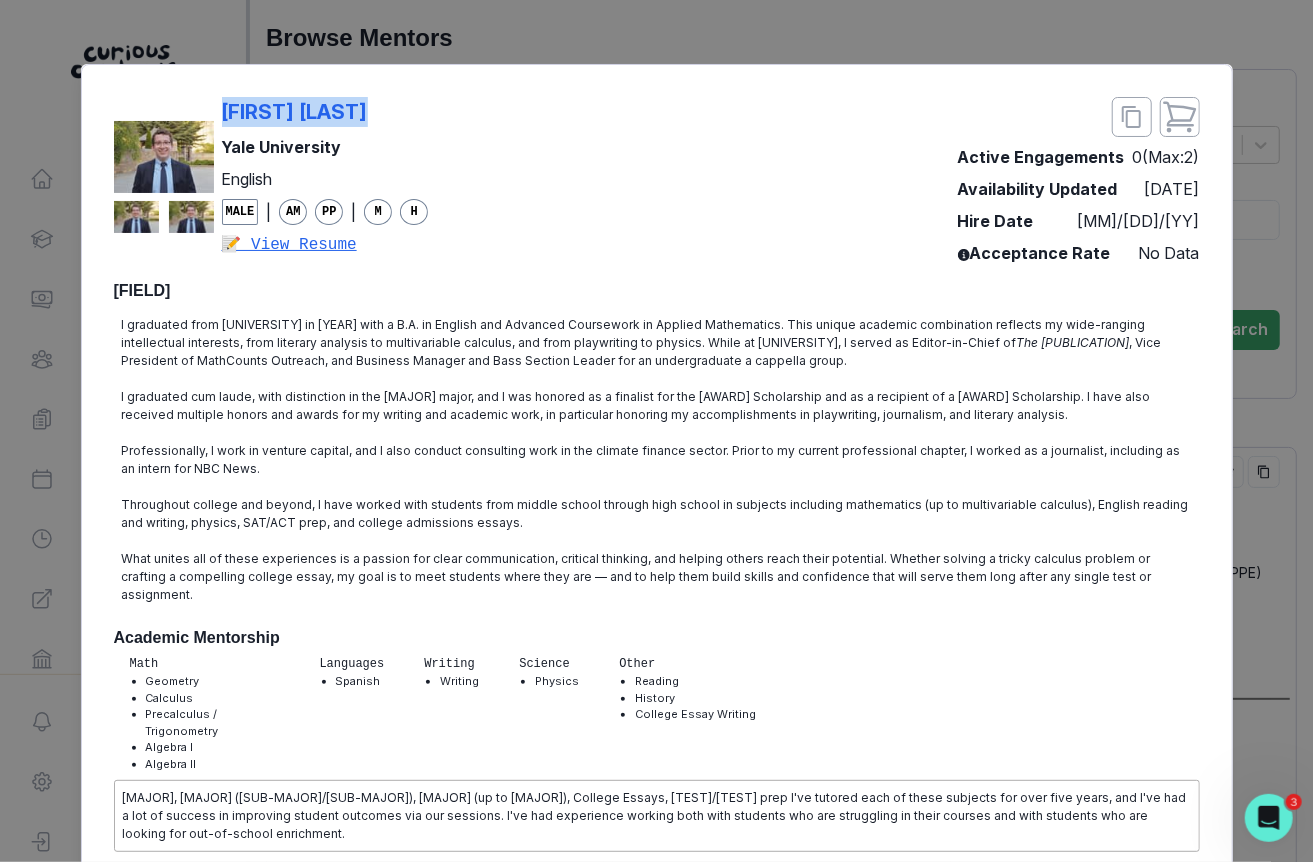 click on "[FIRST] [LAST] [UNIVERSITY] [MAJOR] [GENDER] | AM PP | M H 📝 View Resume Active Engagements [NUMBER] (Max: [NUMBER]) Availability Updated [DATE] Hire Date [DATE] Acceptance Rate No Data Biography I graduated from [UNIVERSITY] in [YEAR] with a B.A. in [MAJOR] and Advanced Coursework in [MAJOR]. This unique academic combination reflects my wide-ranging intellectual interests, from literary analysis to multivariable calculus, and from playwriting to physics. While at [UNIVERSITY], I served as Editor-in-Chief of The [PUBLICATION], Vice President of MathCounts Outreach, and Business Manager and Bass Section Leader for an undergraduate a cappella group. I graduated cum laude, with distinction in the [MAJOR] major, and I was honored as a finalist for the [AWARD] Scholarship and as a recipient of a [AWARD] Scholarship. I have also received multiple honors and awards for my writing and academic work, in particular honoring my accomplishments in playwriting, journalism, and literary analysis. Academic Mentorship PP" at bounding box center (656, 431) 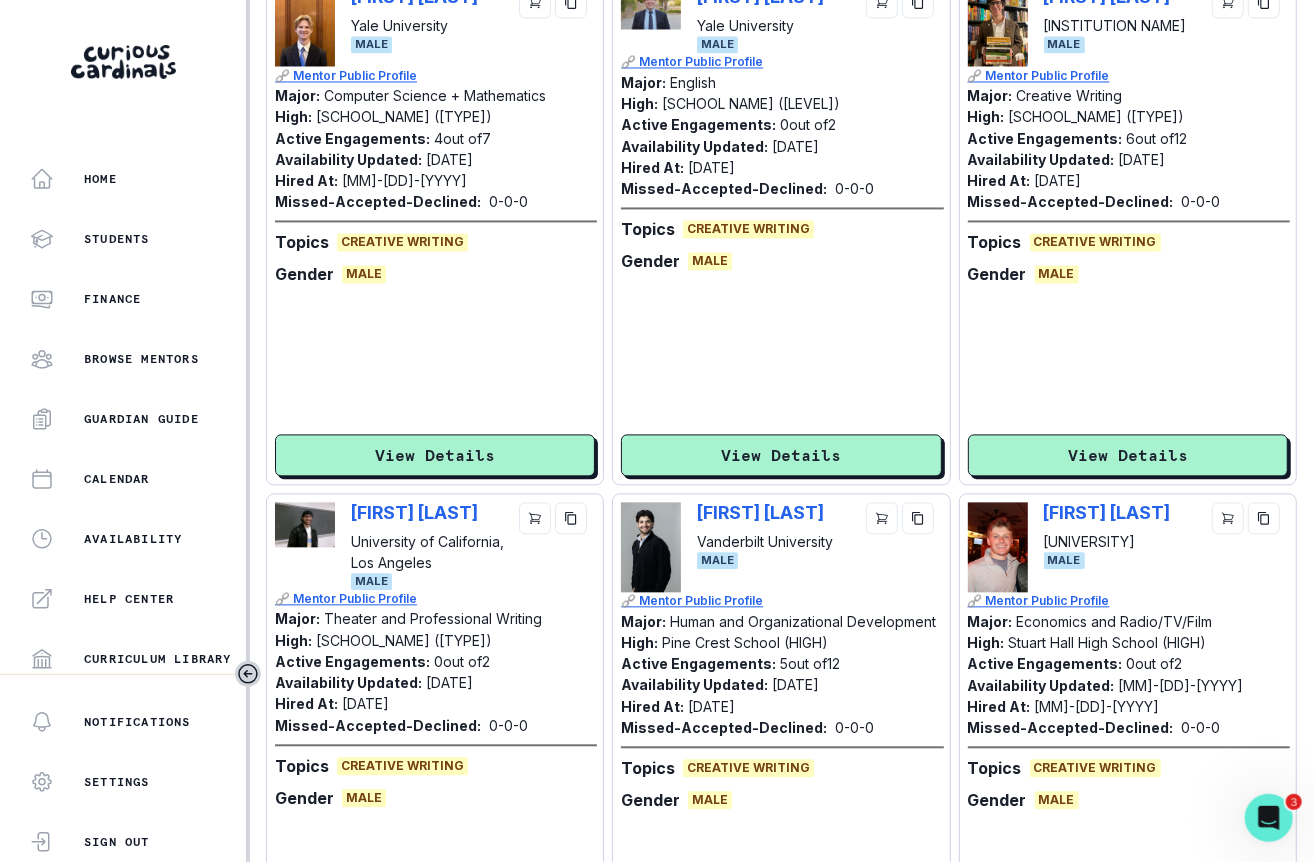scroll, scrollTop: 2131, scrollLeft: 0, axis: vertical 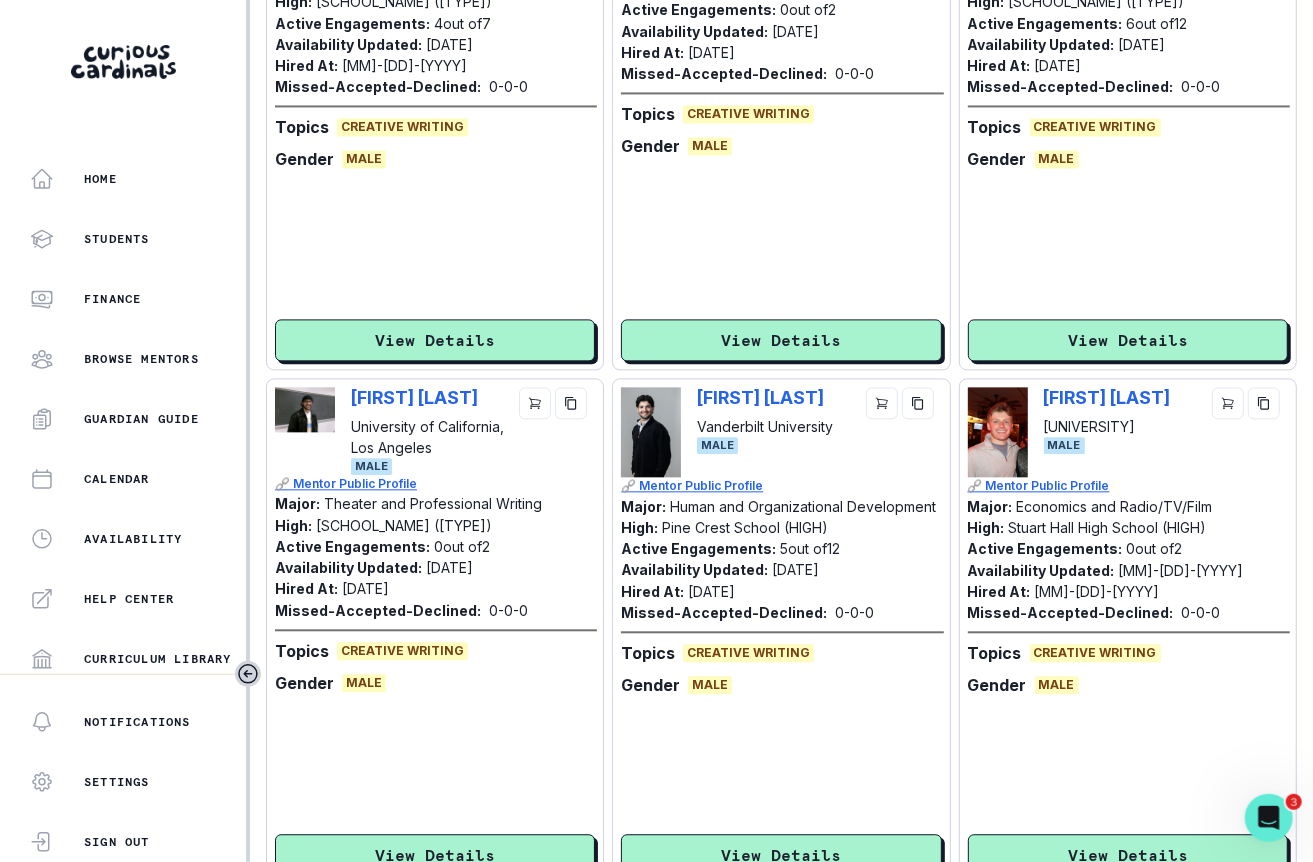 click on "[PERSON_NAME] [UNIVERSITY] [GENDER]" at bounding box center [435, 431] 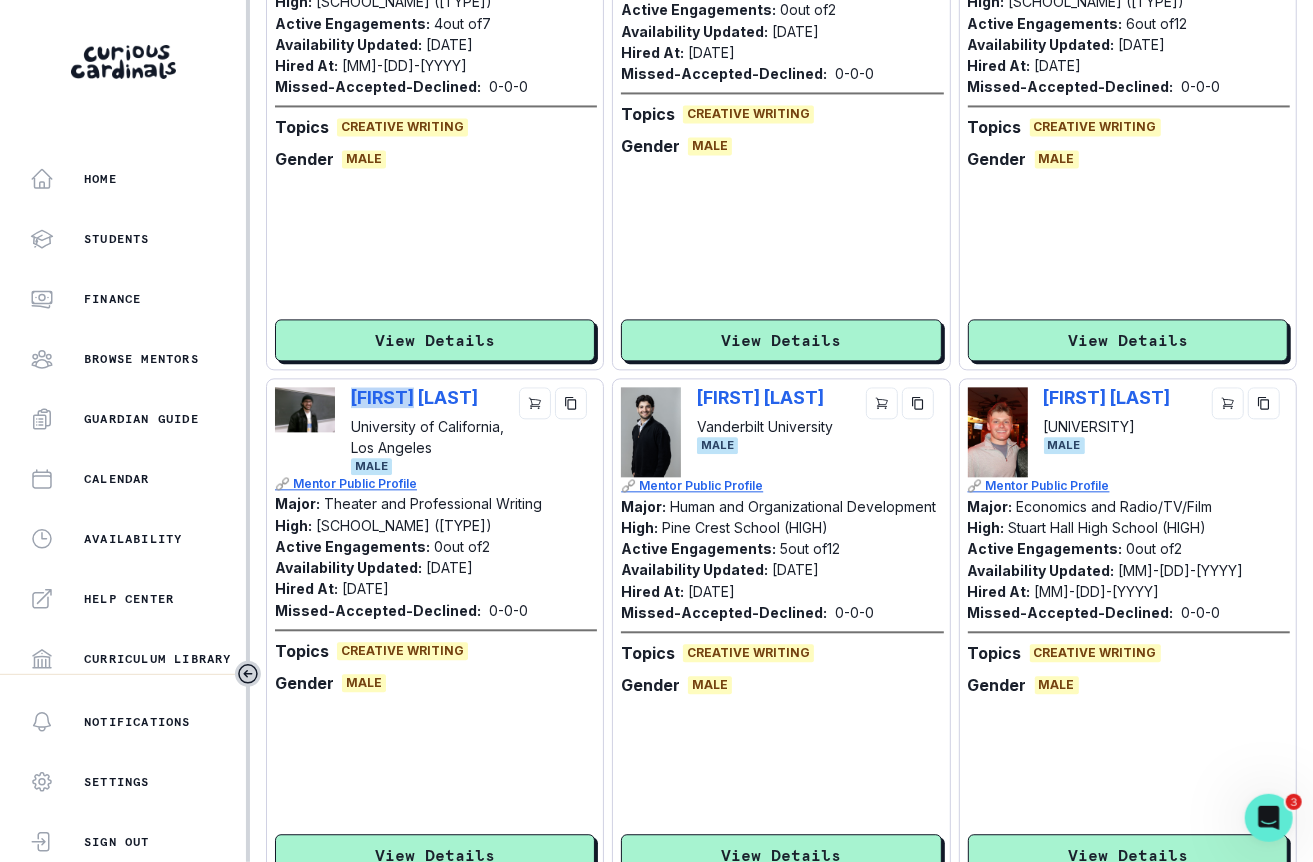 click on "[PERSON_NAME] [UNIVERSITY] [GENDER]" at bounding box center [435, 431] 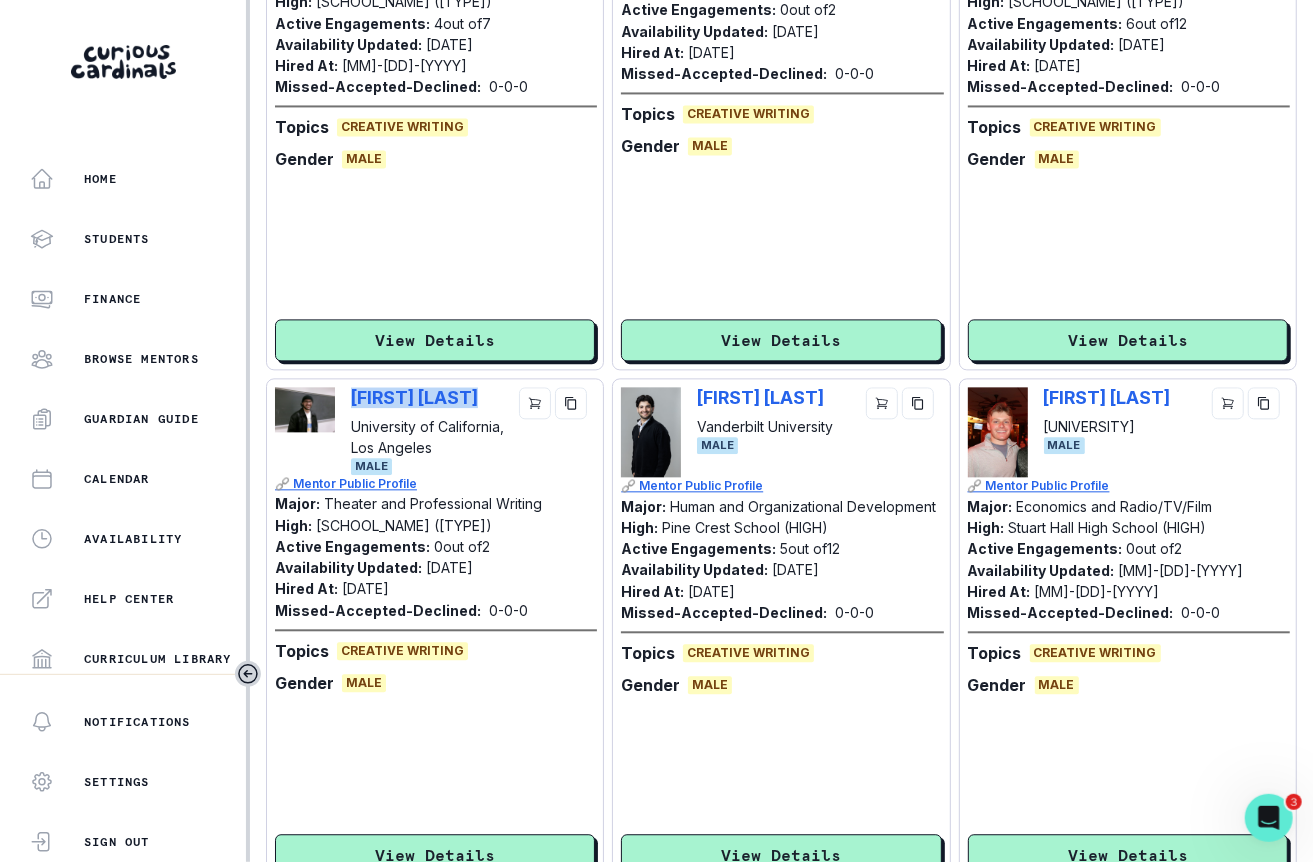click on "[PERSON_NAME] [UNIVERSITY] [GENDER]" at bounding box center [435, 431] 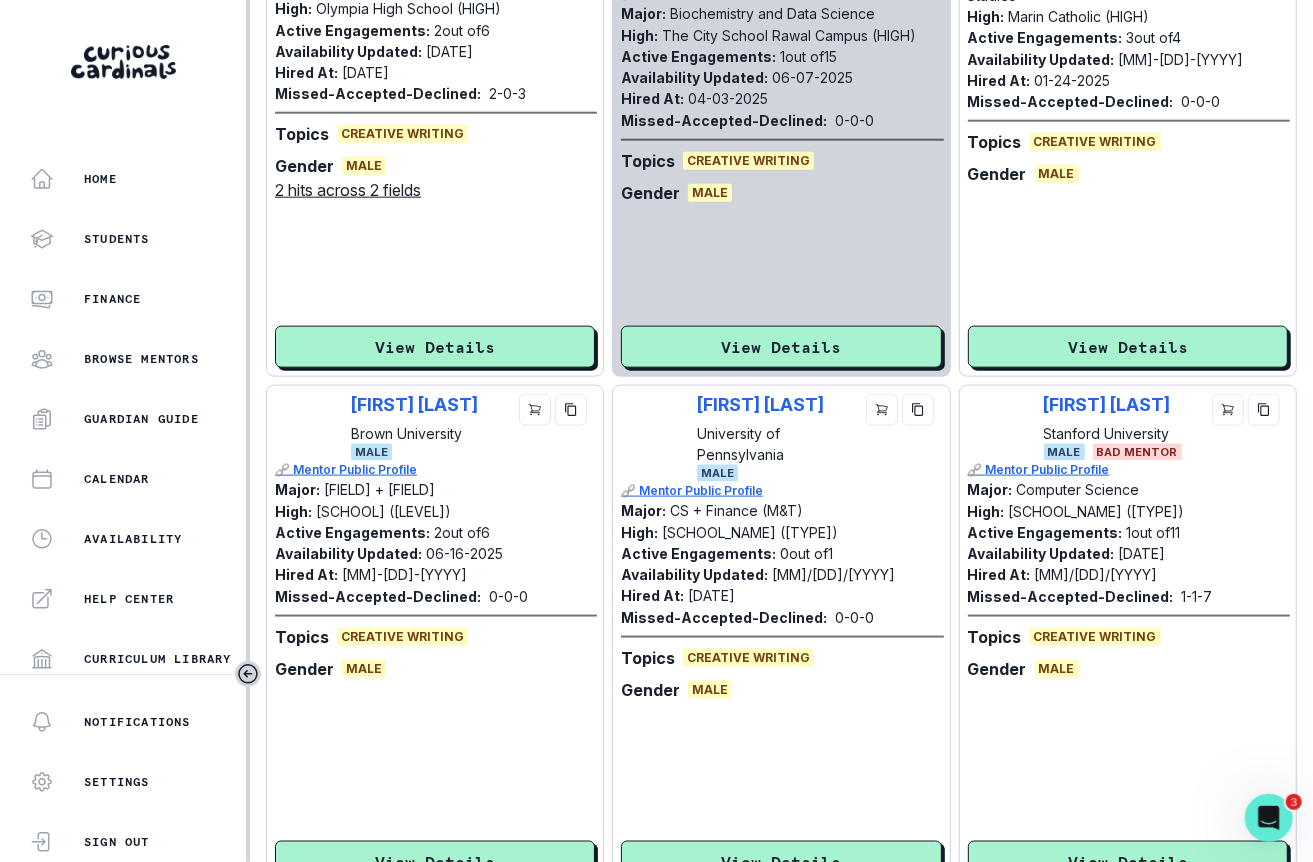scroll, scrollTop: 1100, scrollLeft: 0, axis: vertical 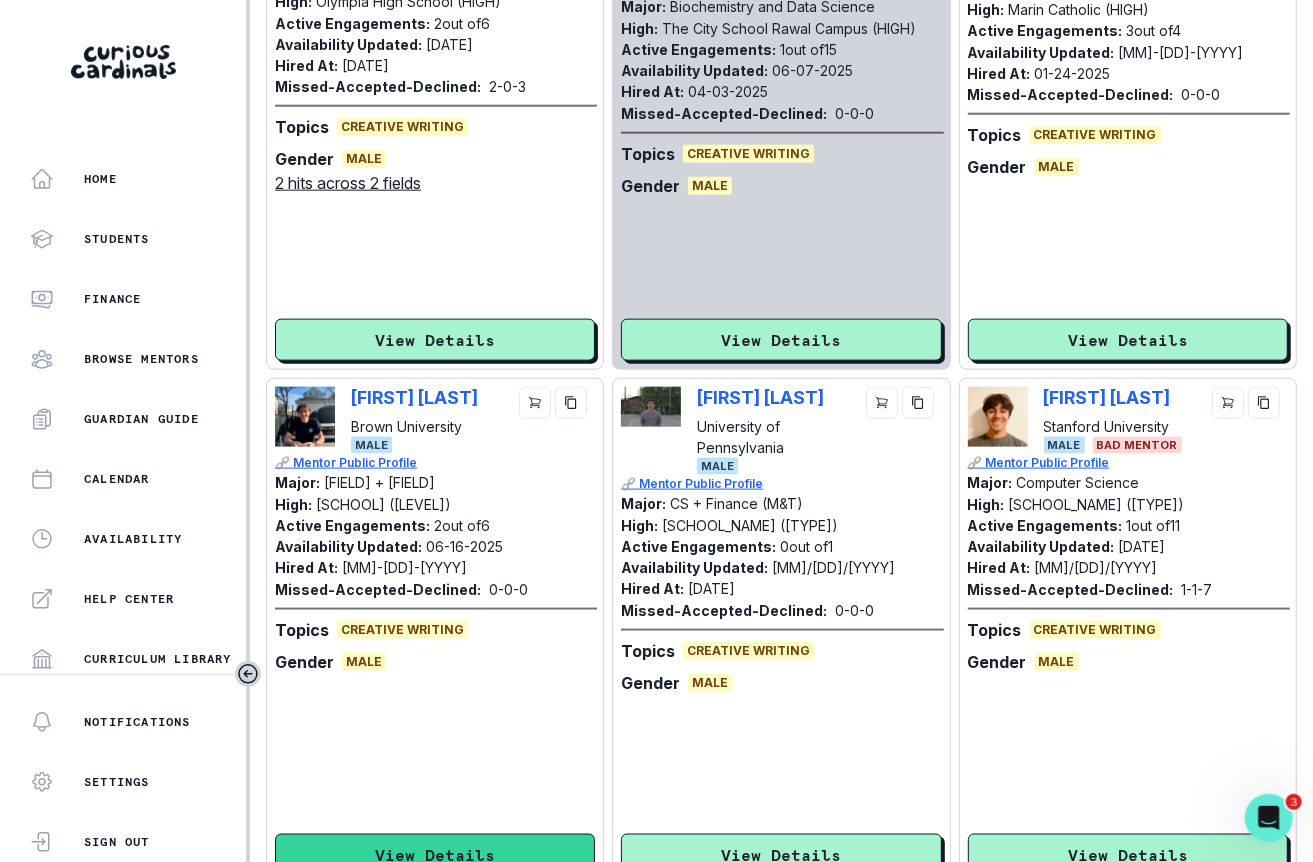 click on "View Details" at bounding box center (435, 855) 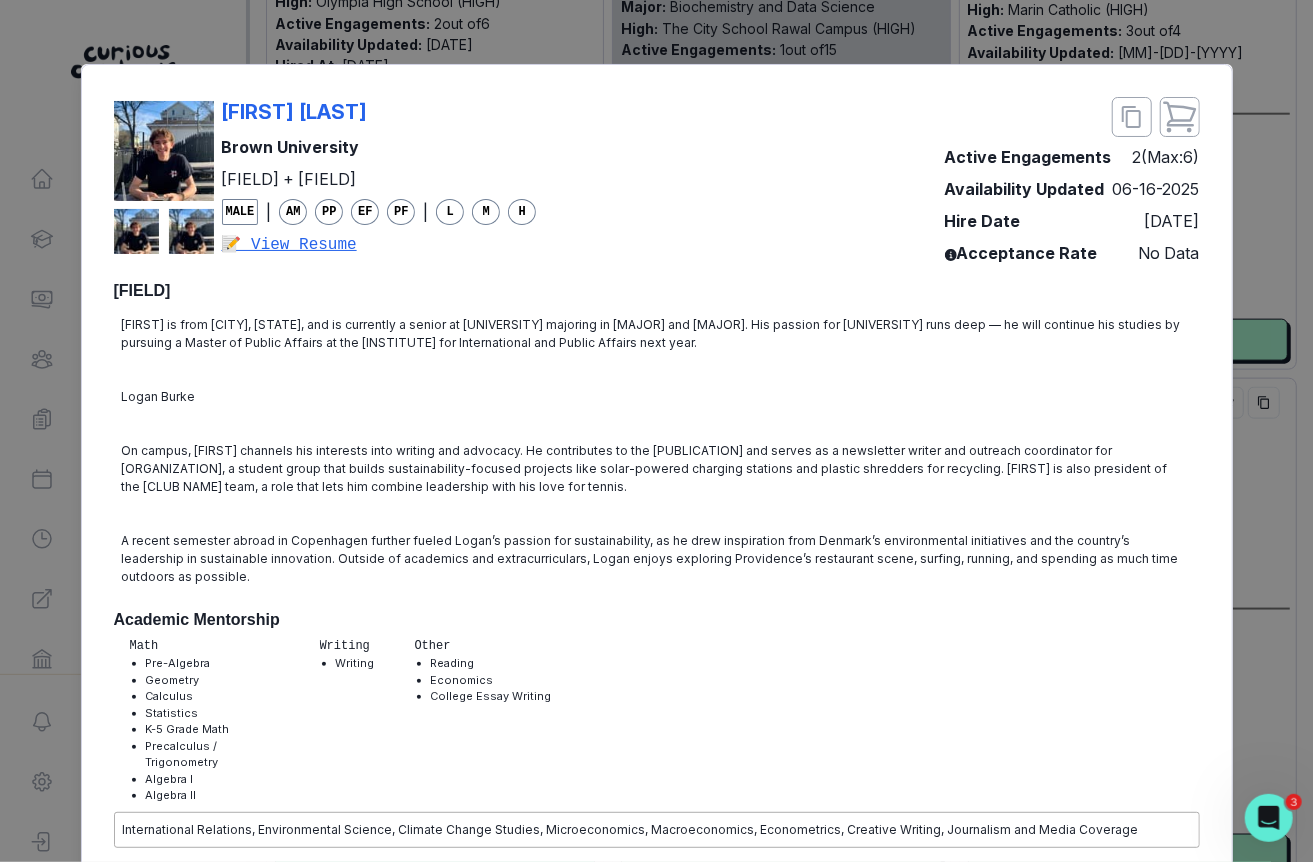 scroll, scrollTop: 2325, scrollLeft: 0, axis: vertical 